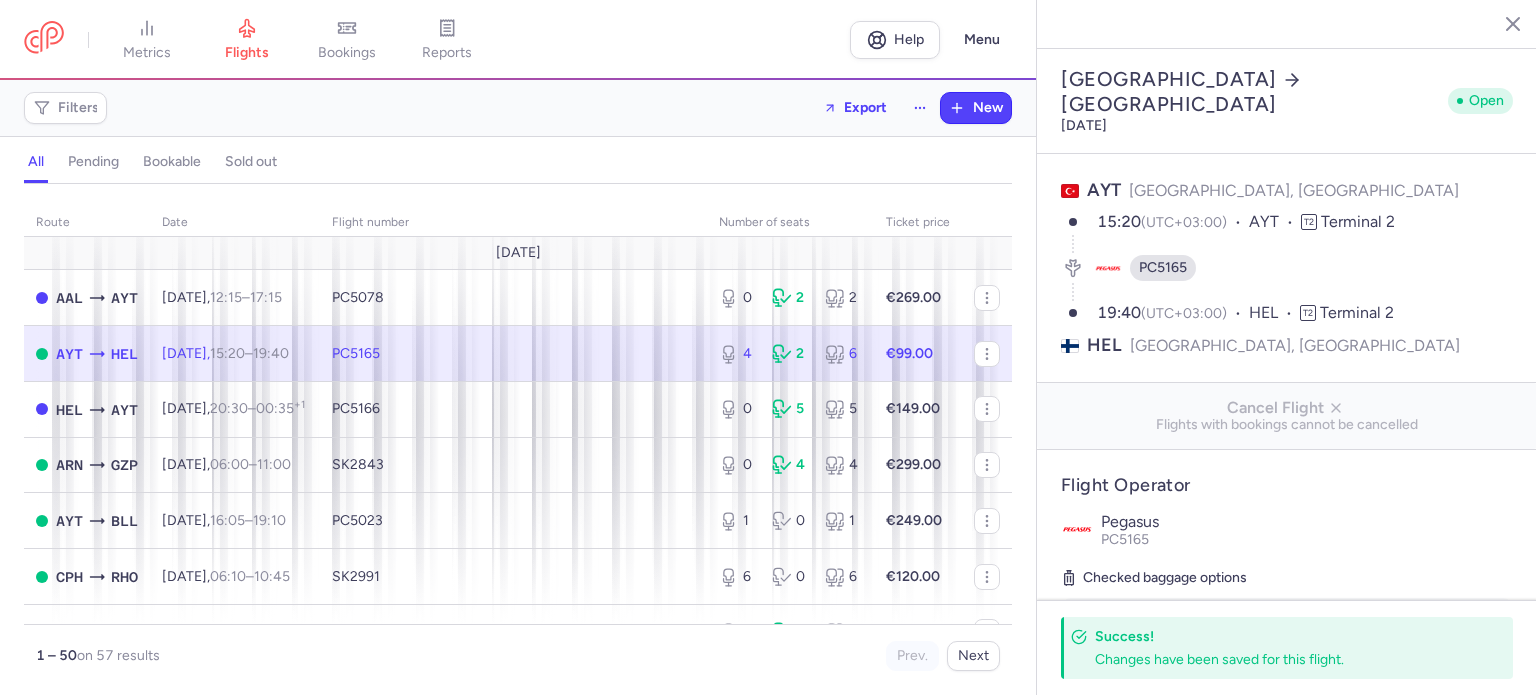 select on "hours" 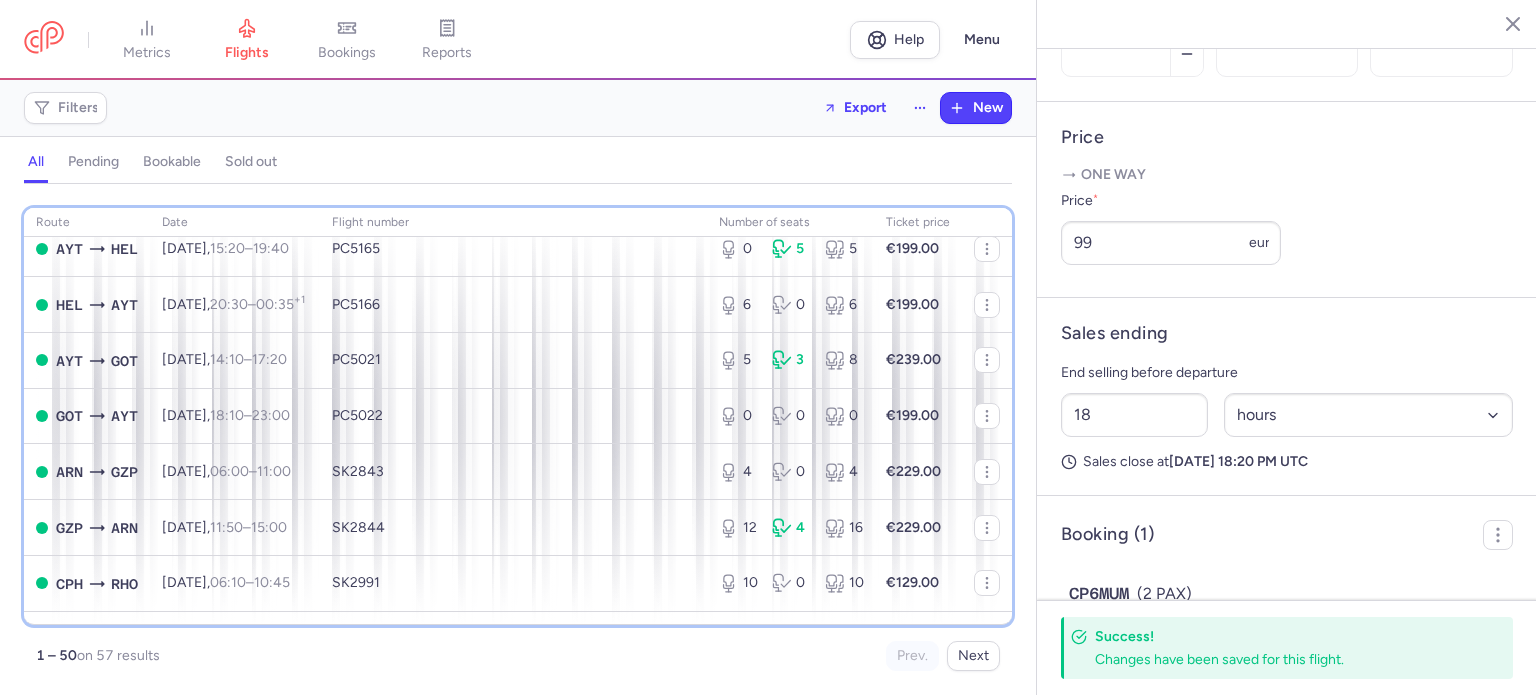 scroll, scrollTop: 948, scrollLeft: 0, axis: vertical 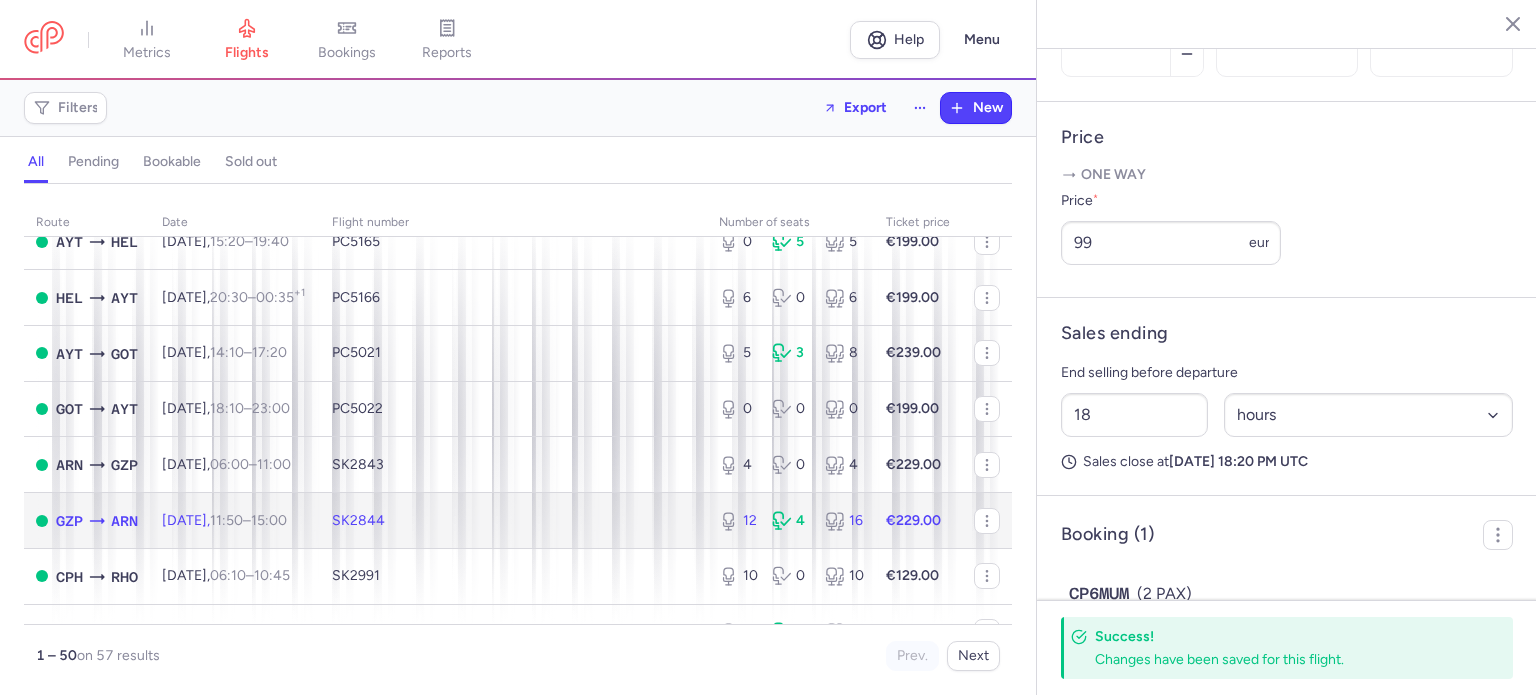 click on "SK2844" at bounding box center [513, 521] 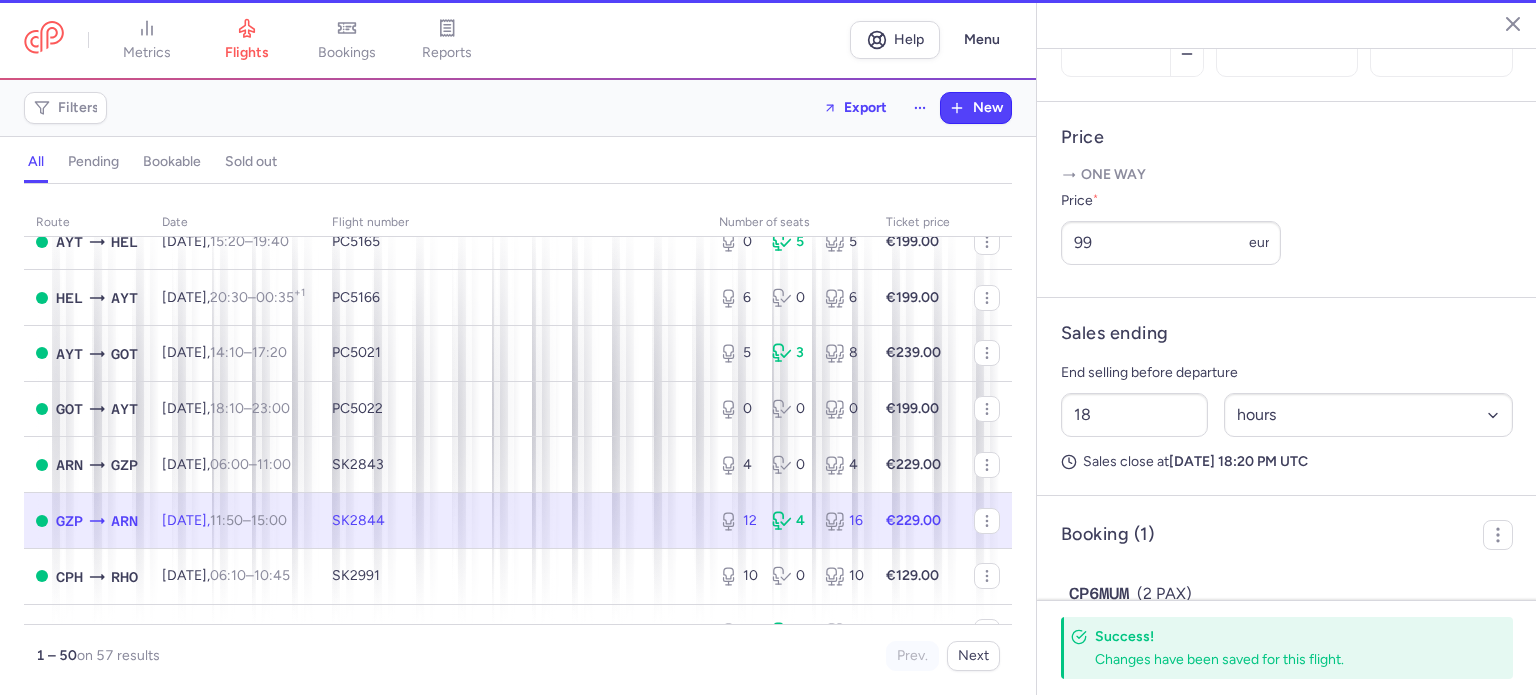 type on "12" 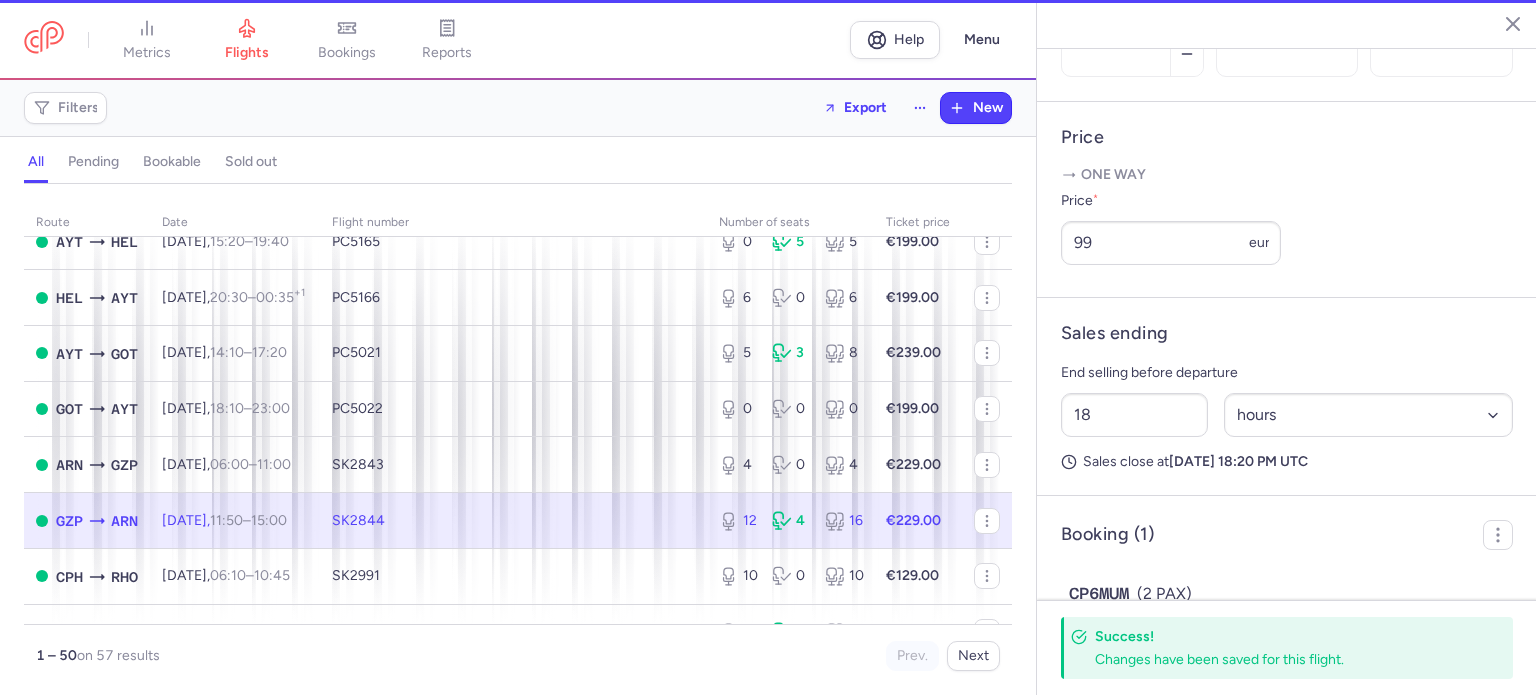 type on "36" 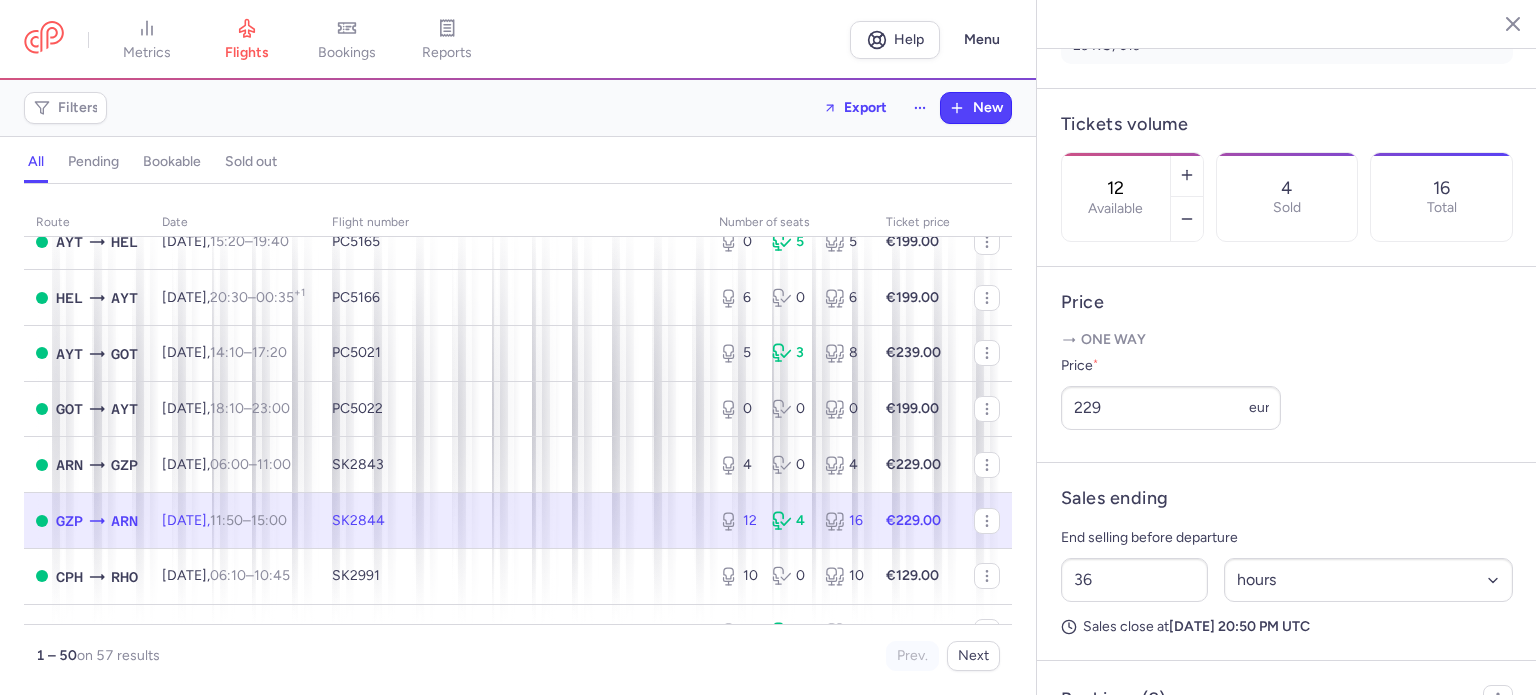 scroll, scrollTop: 536, scrollLeft: 0, axis: vertical 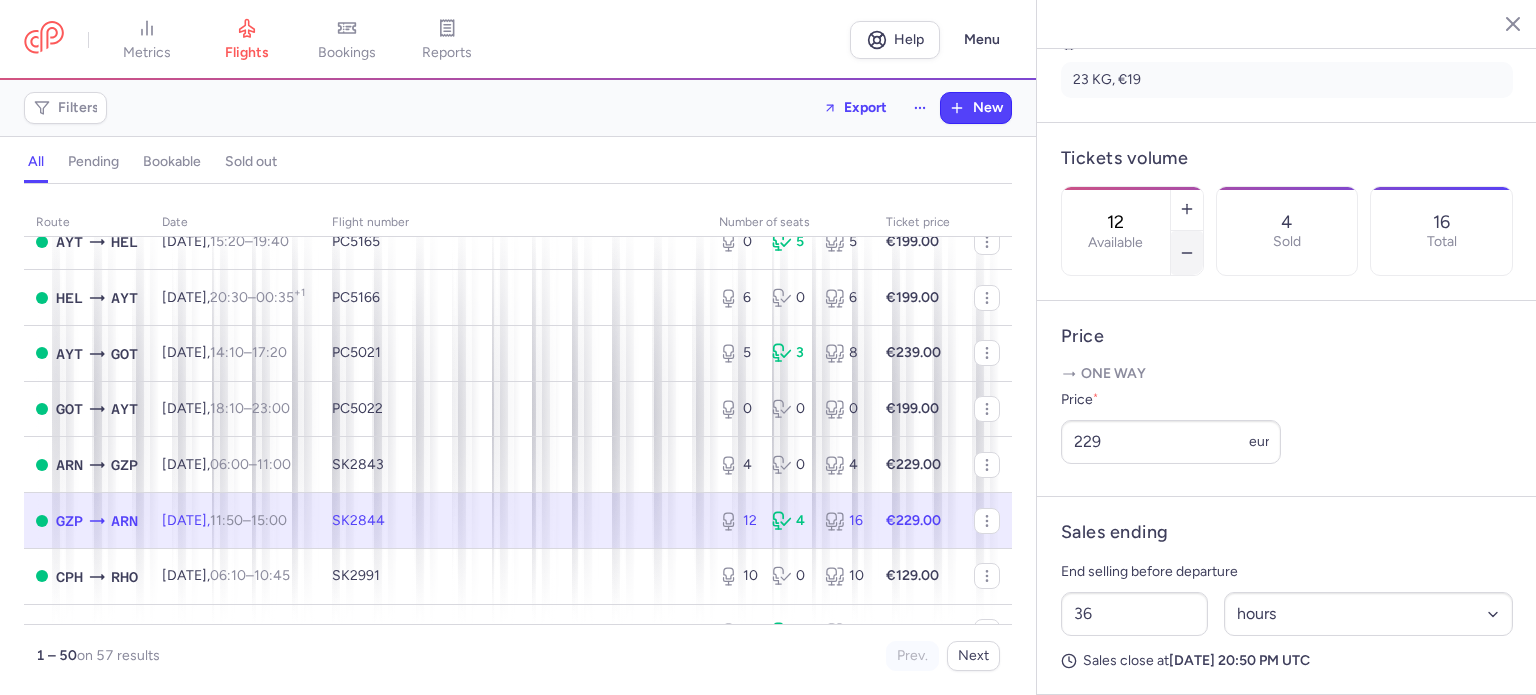 click at bounding box center [1187, 253] 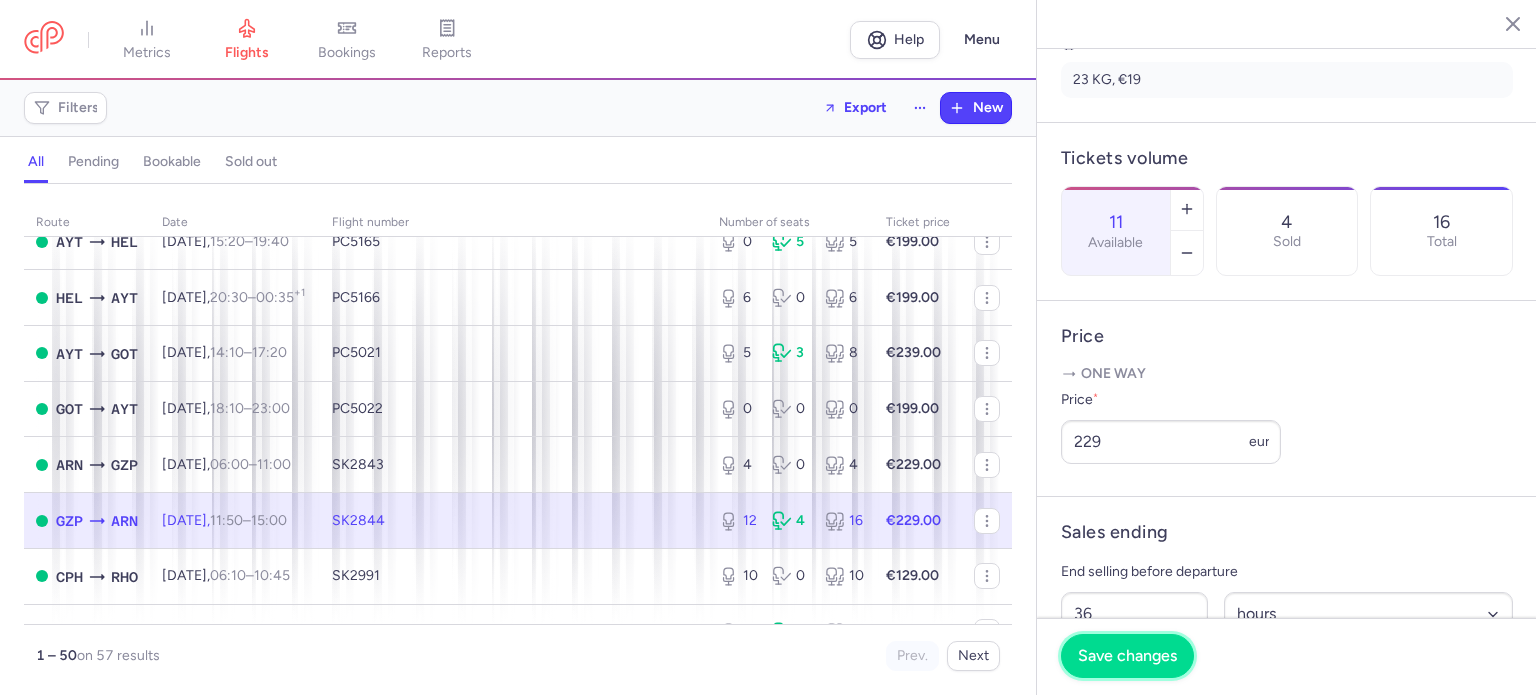click on "Save changes" at bounding box center (1127, 656) 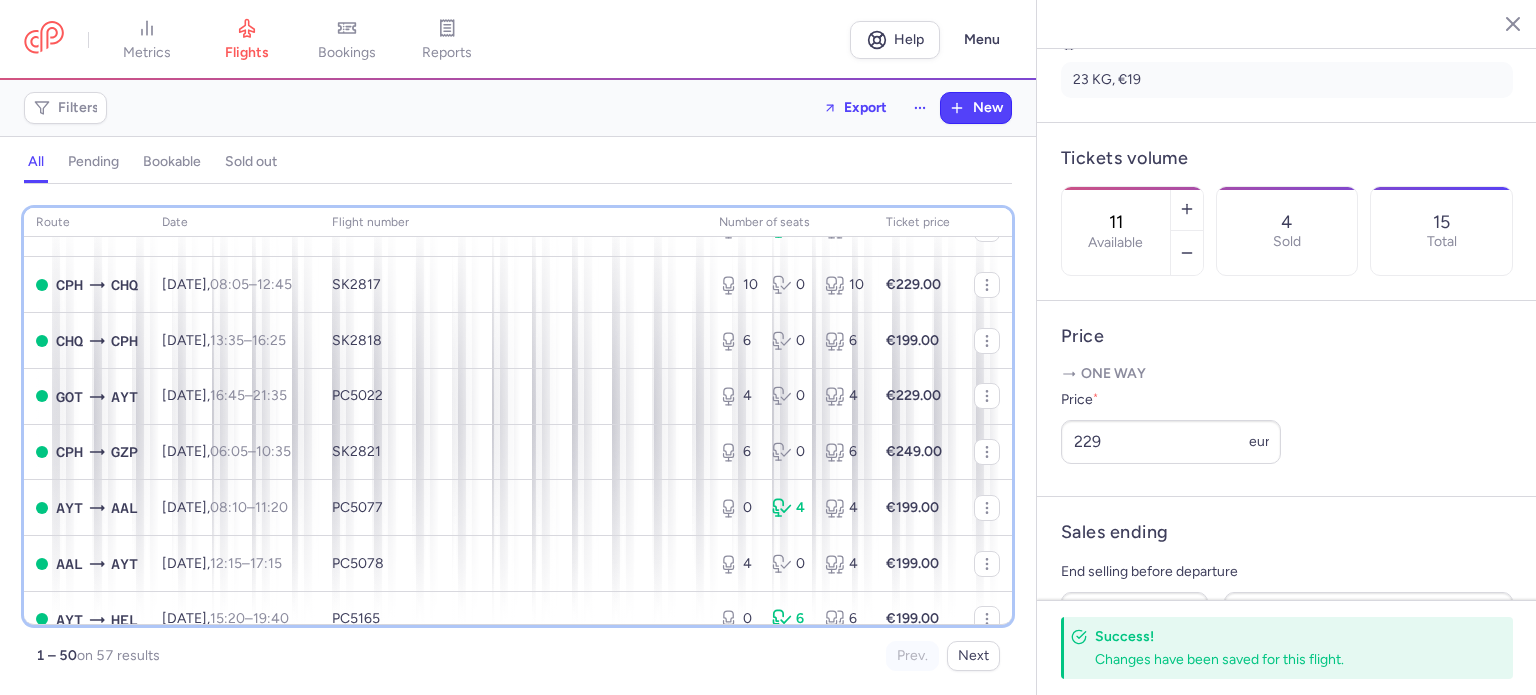 scroll, scrollTop: 1364, scrollLeft: 0, axis: vertical 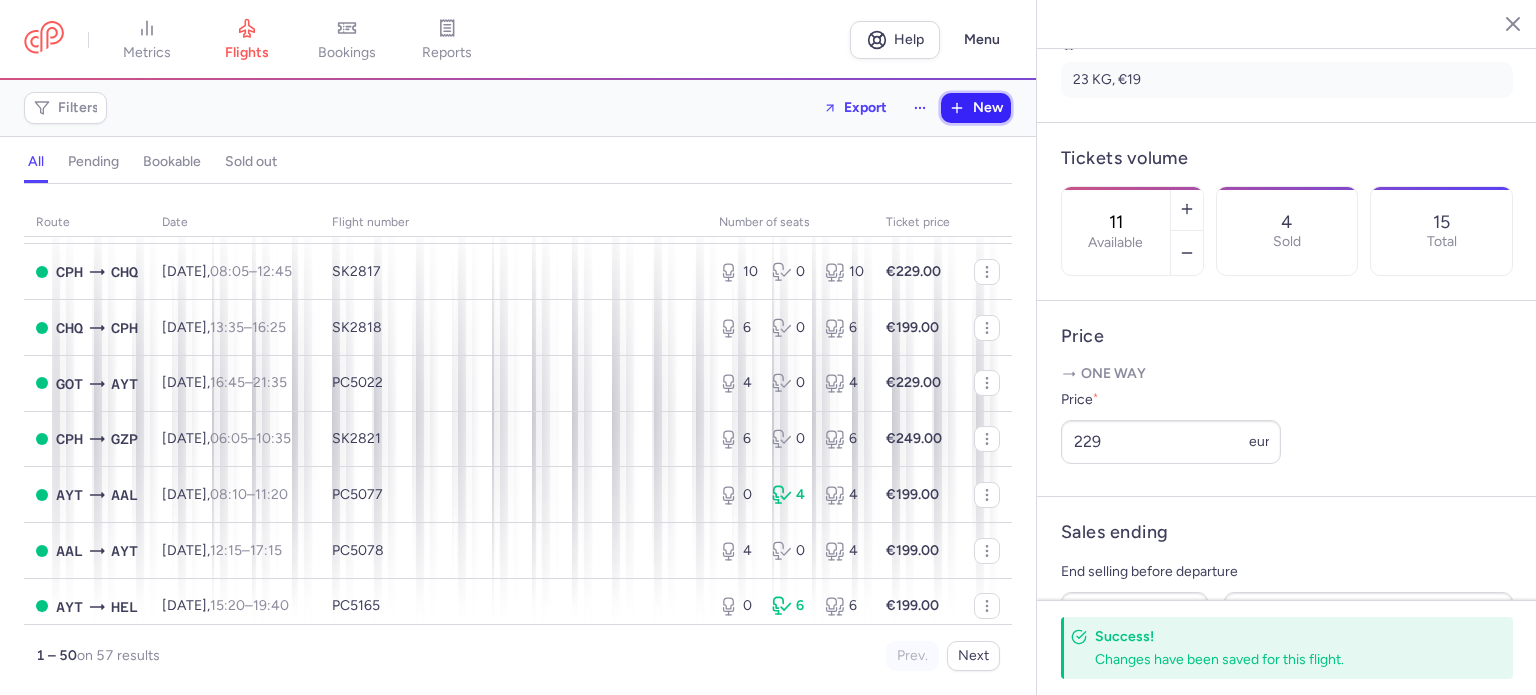 click on "New" at bounding box center (988, 108) 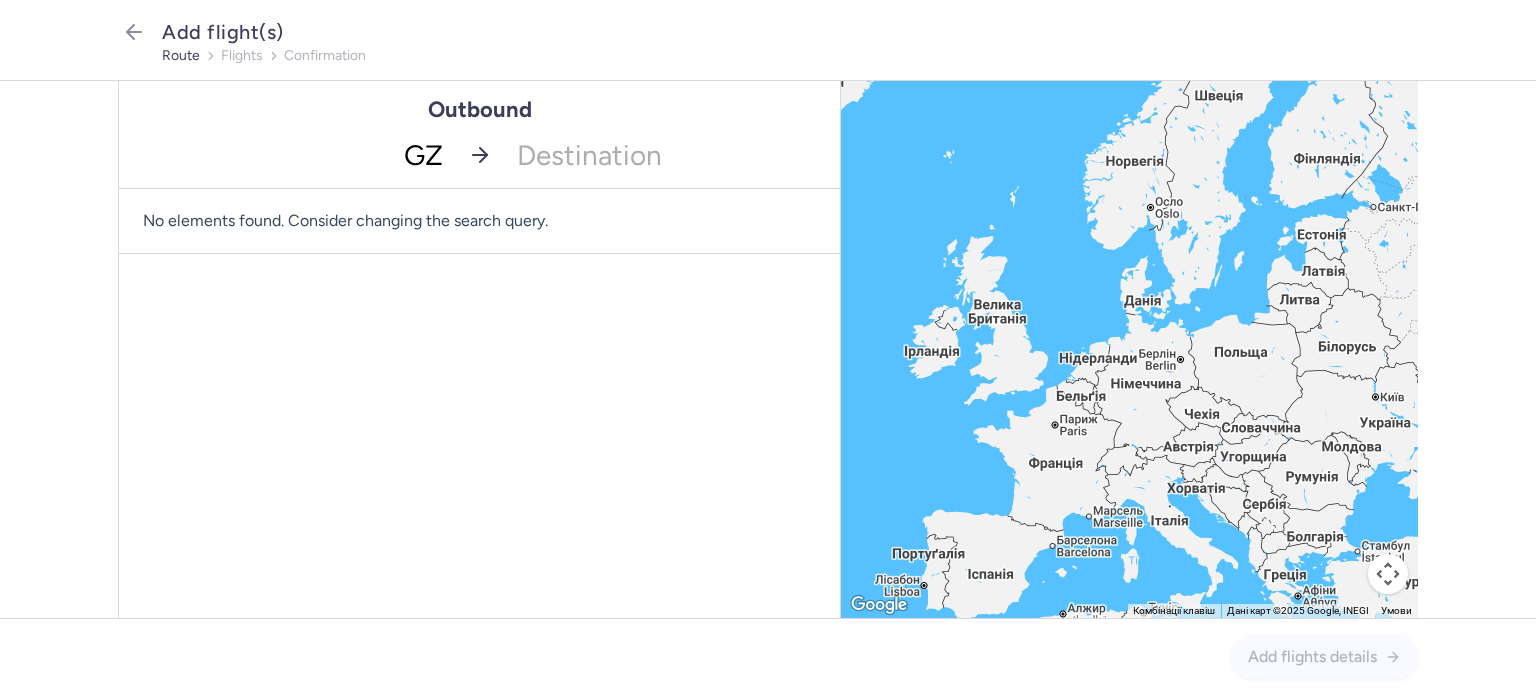 type on "GZP" 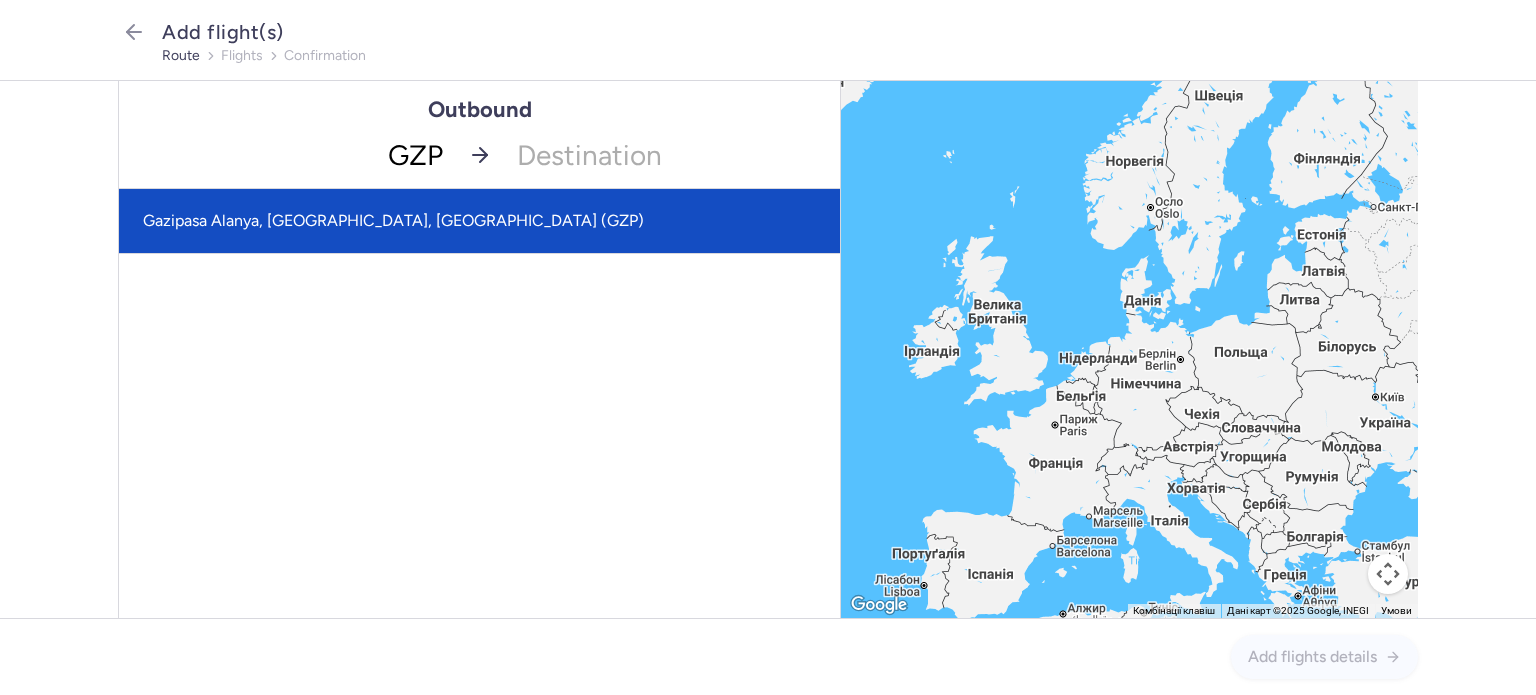 click on "Gazipasa Alanya, Gazipasa, Turkey (GZP)" 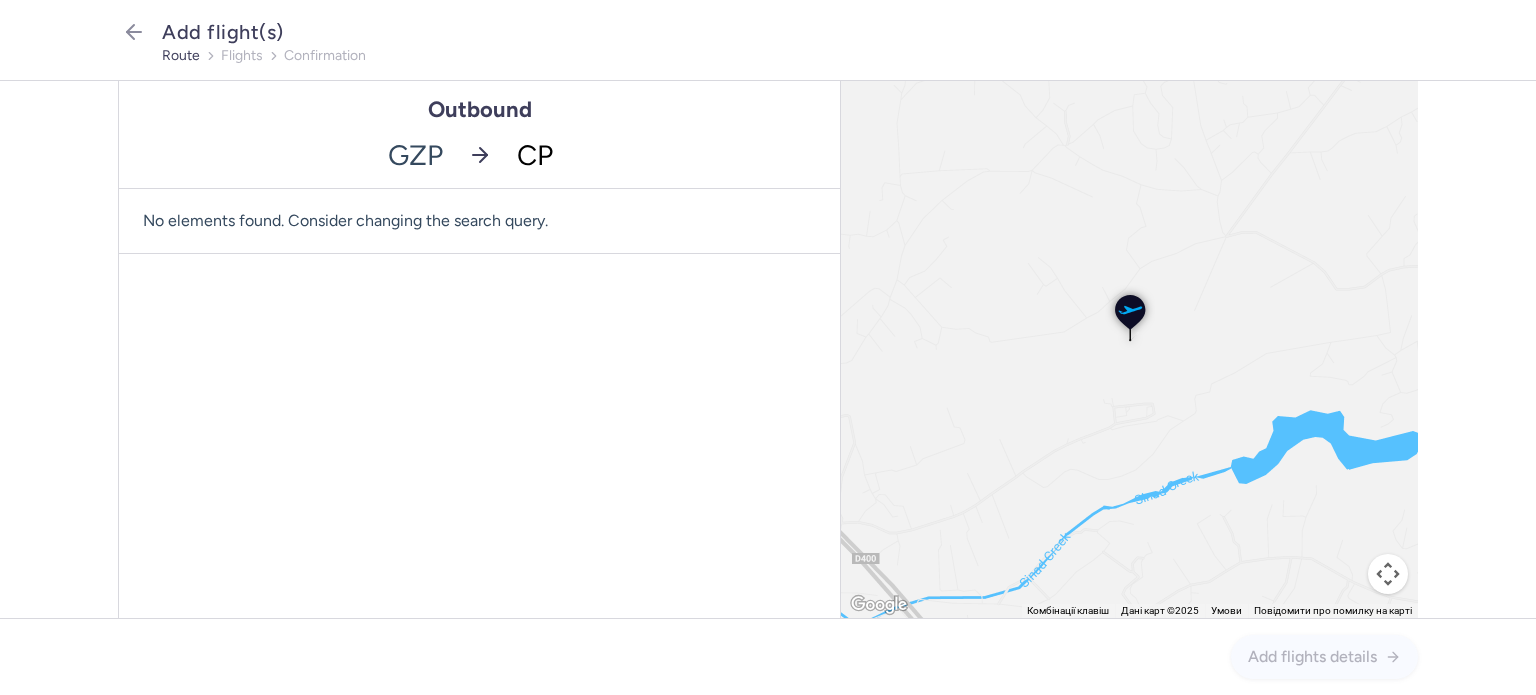 type on "CPH" 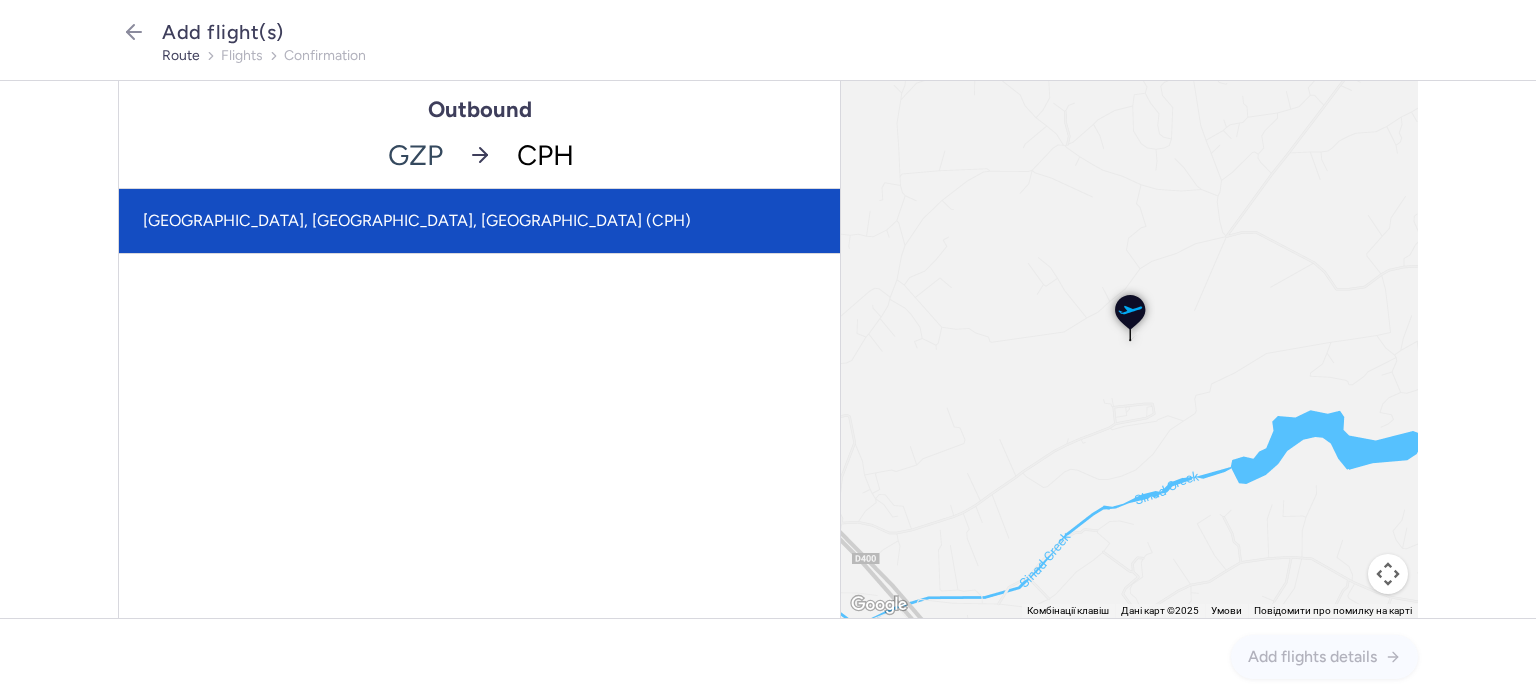 click on "Kastrup, Copenhagen, Denmark (CPH)" at bounding box center [479, 221] 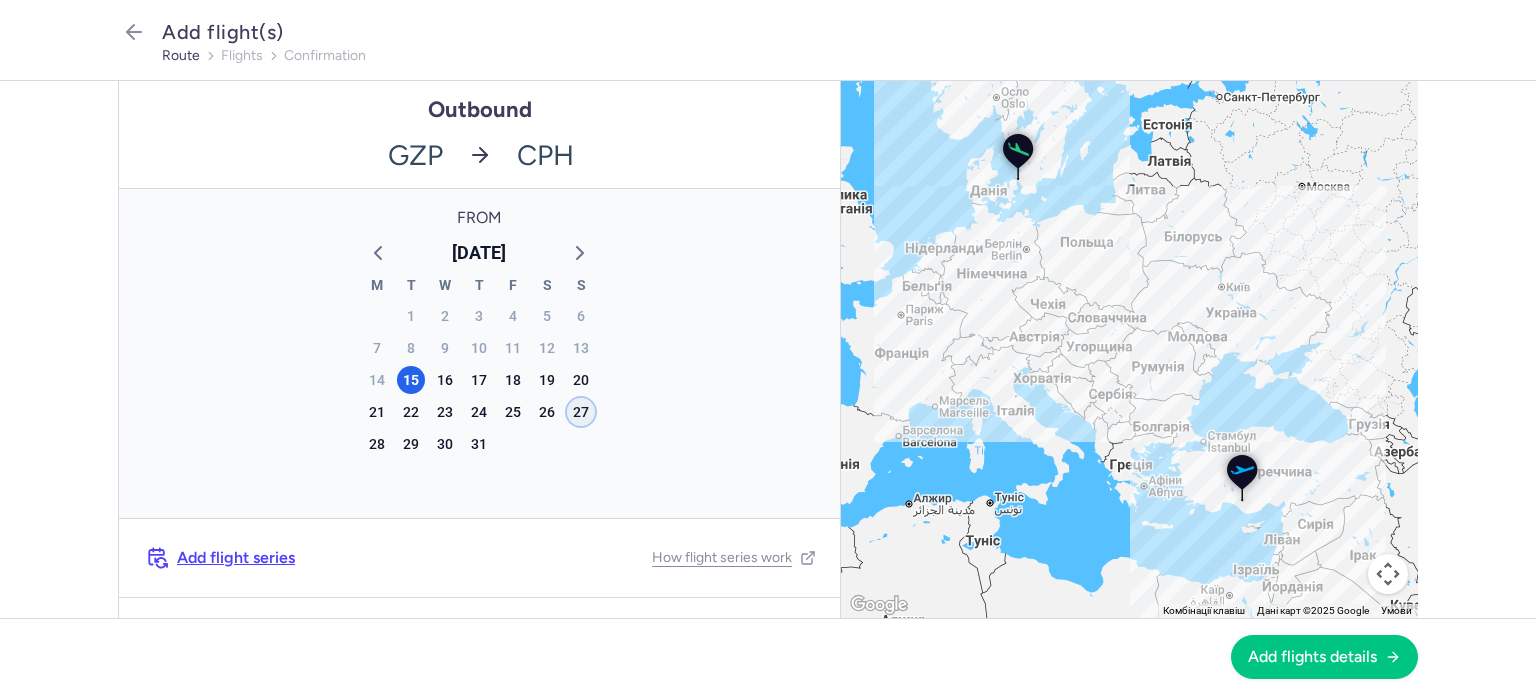 click on "27" 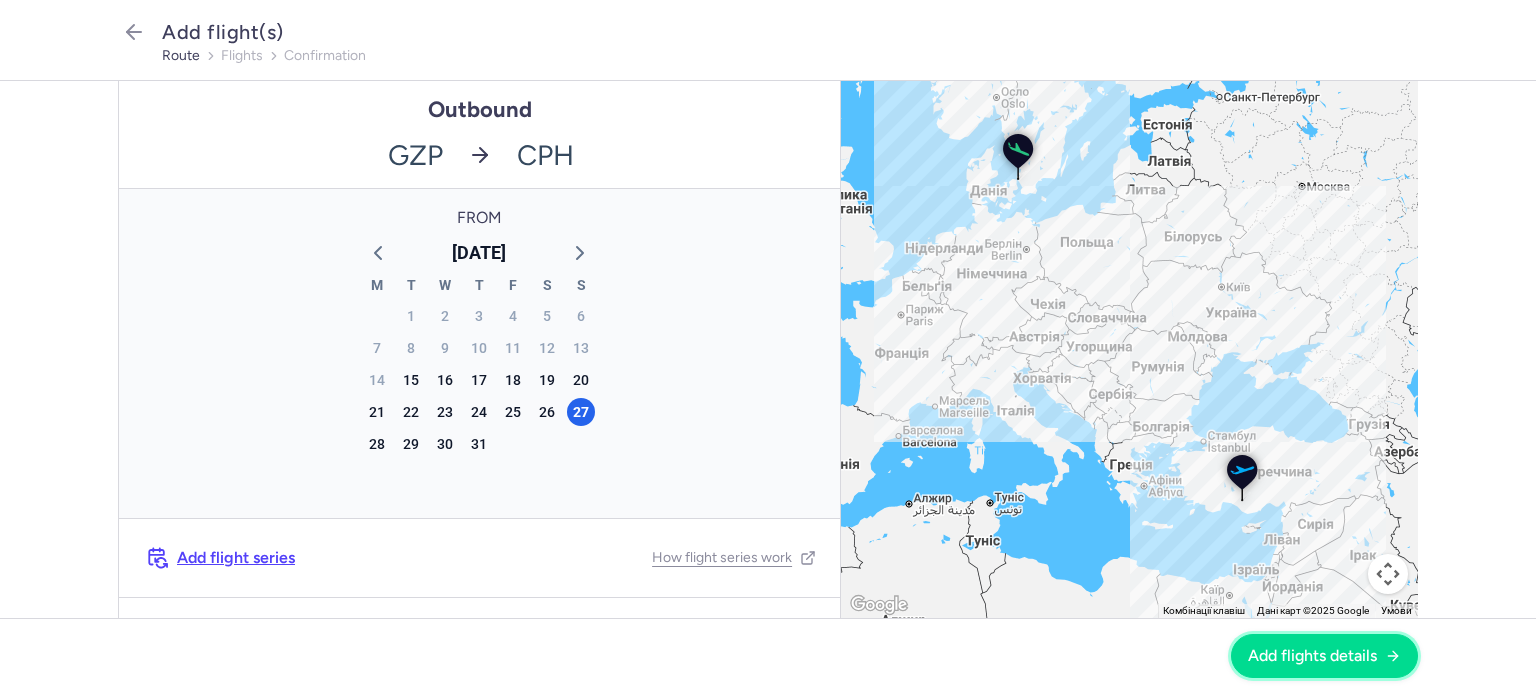 click on "Add flights details" at bounding box center [1312, 656] 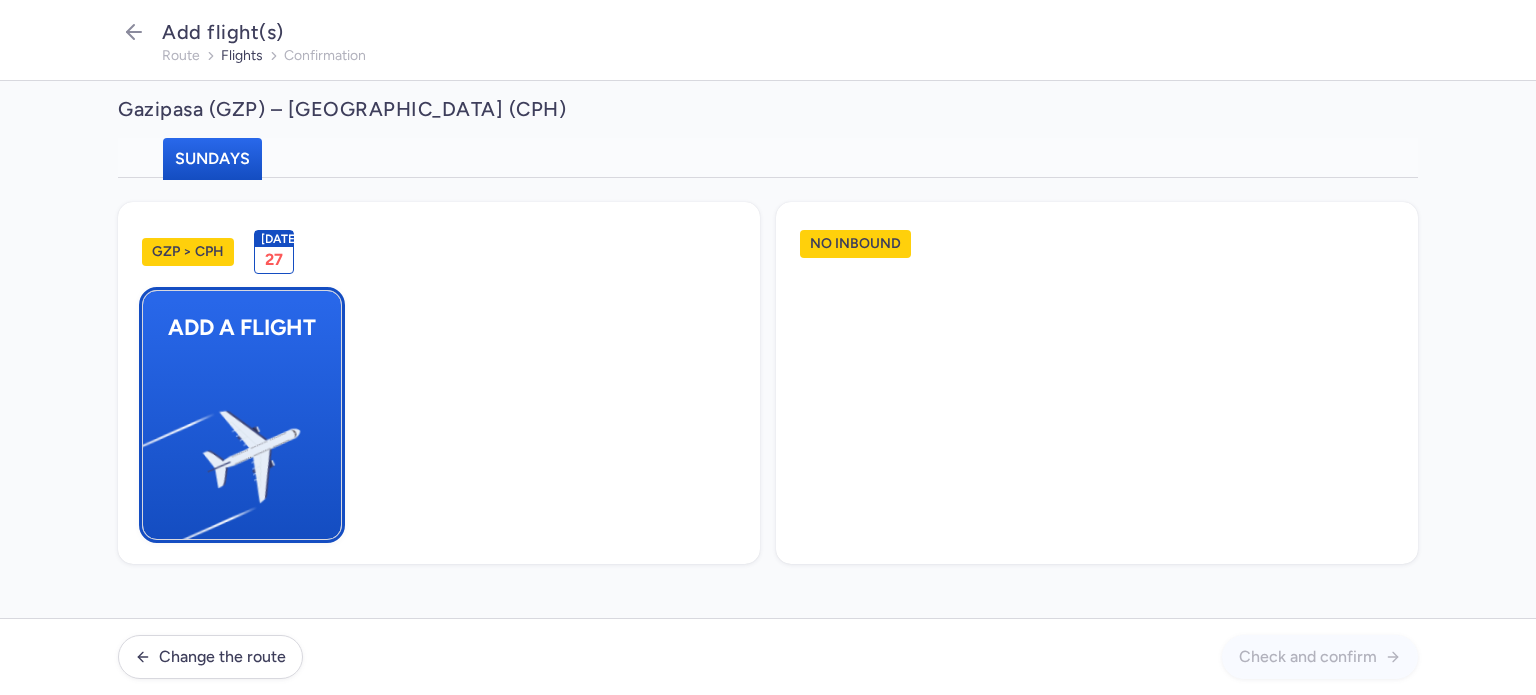 click at bounding box center (153, 448) 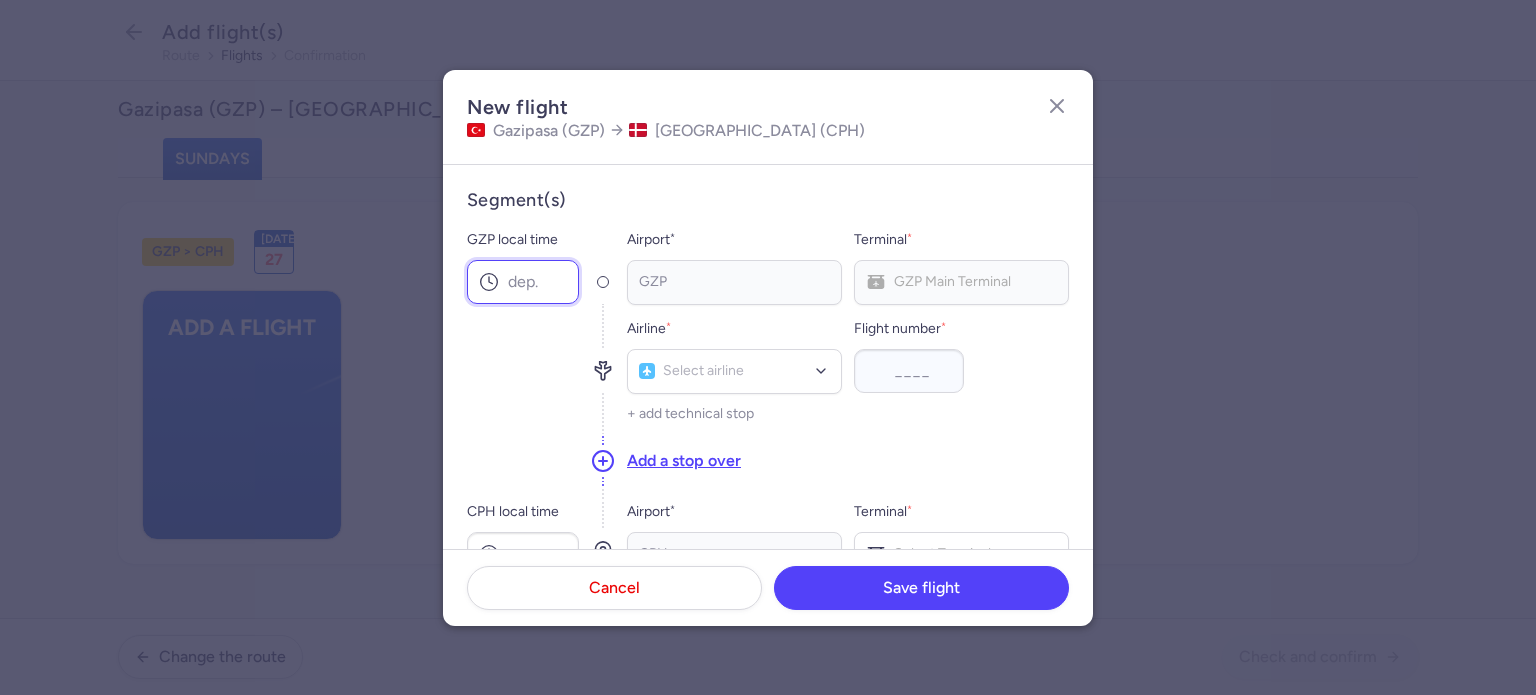 click on "GZP local time" at bounding box center [523, 282] 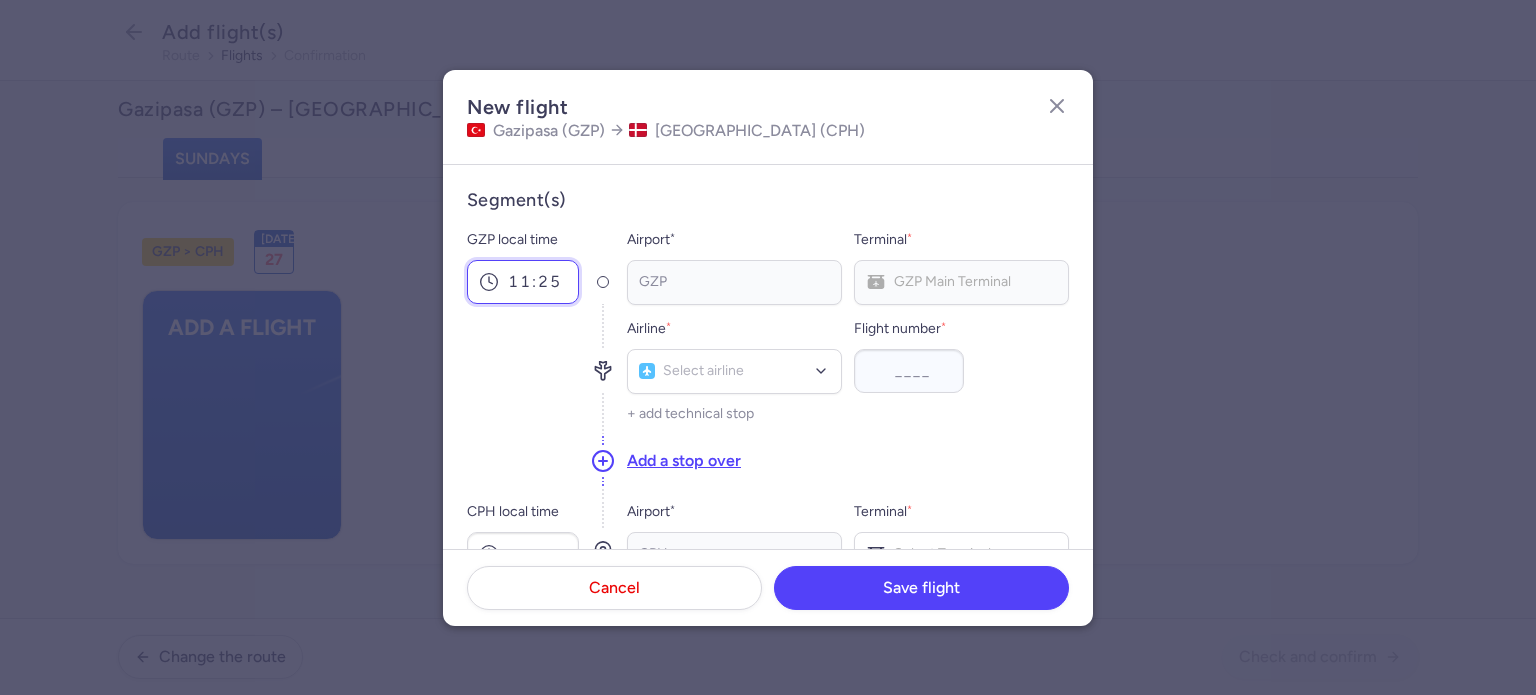 type on "11:25" 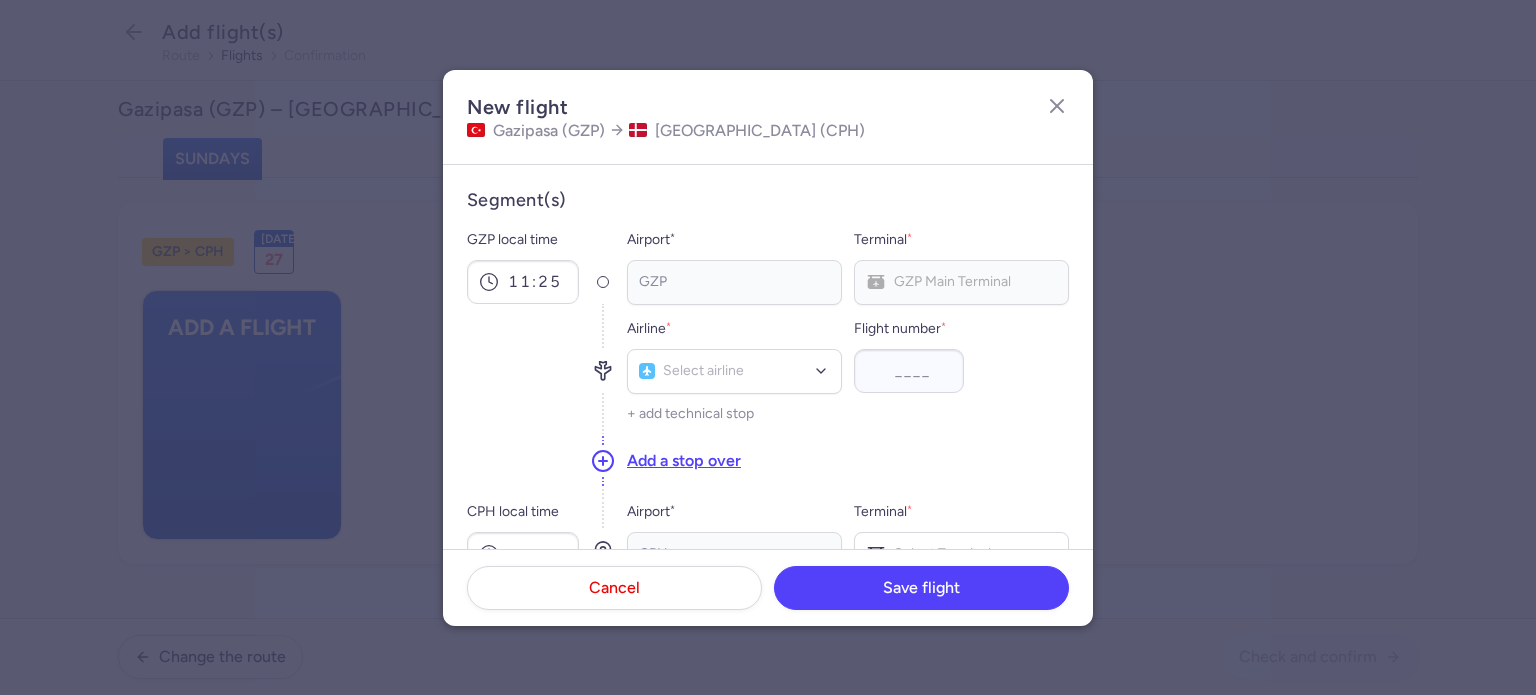 scroll, scrollTop: 336, scrollLeft: 0, axis: vertical 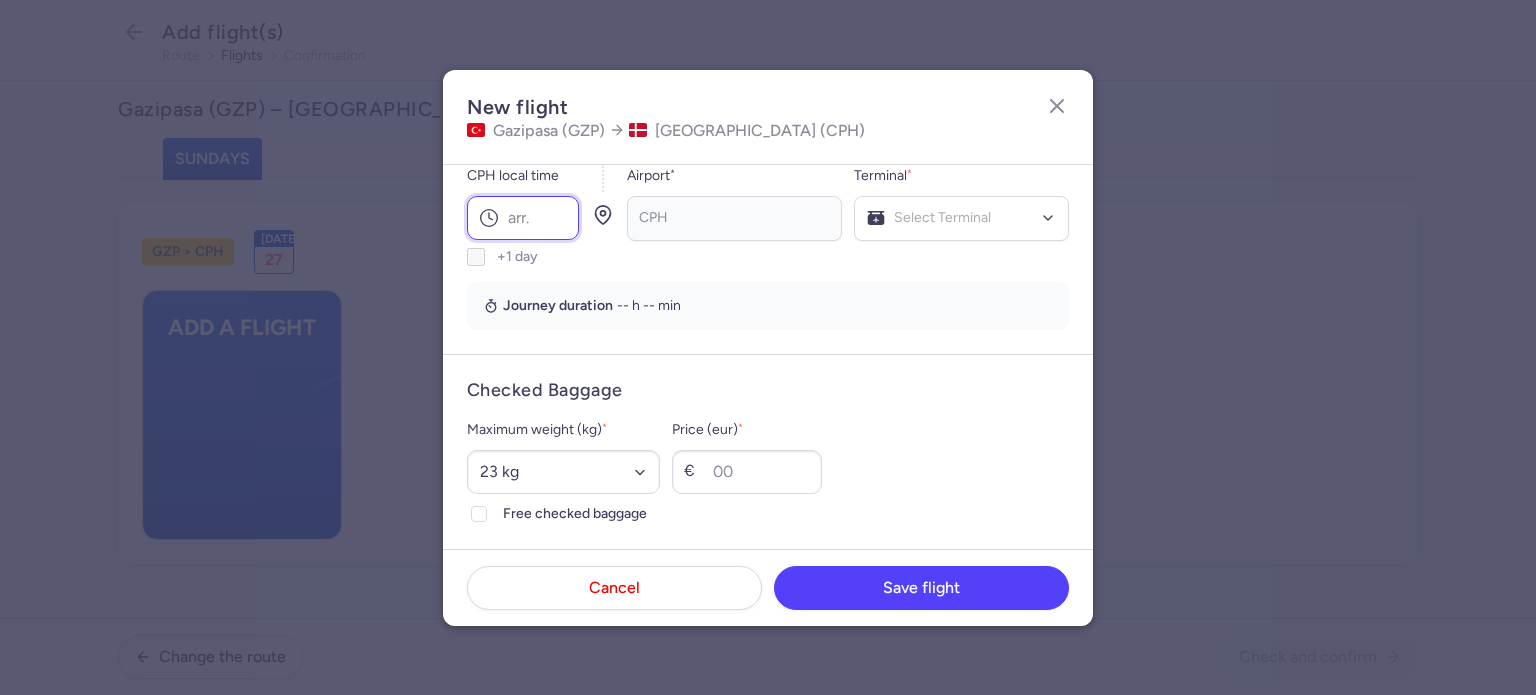 click on "CPH local time" at bounding box center [523, 218] 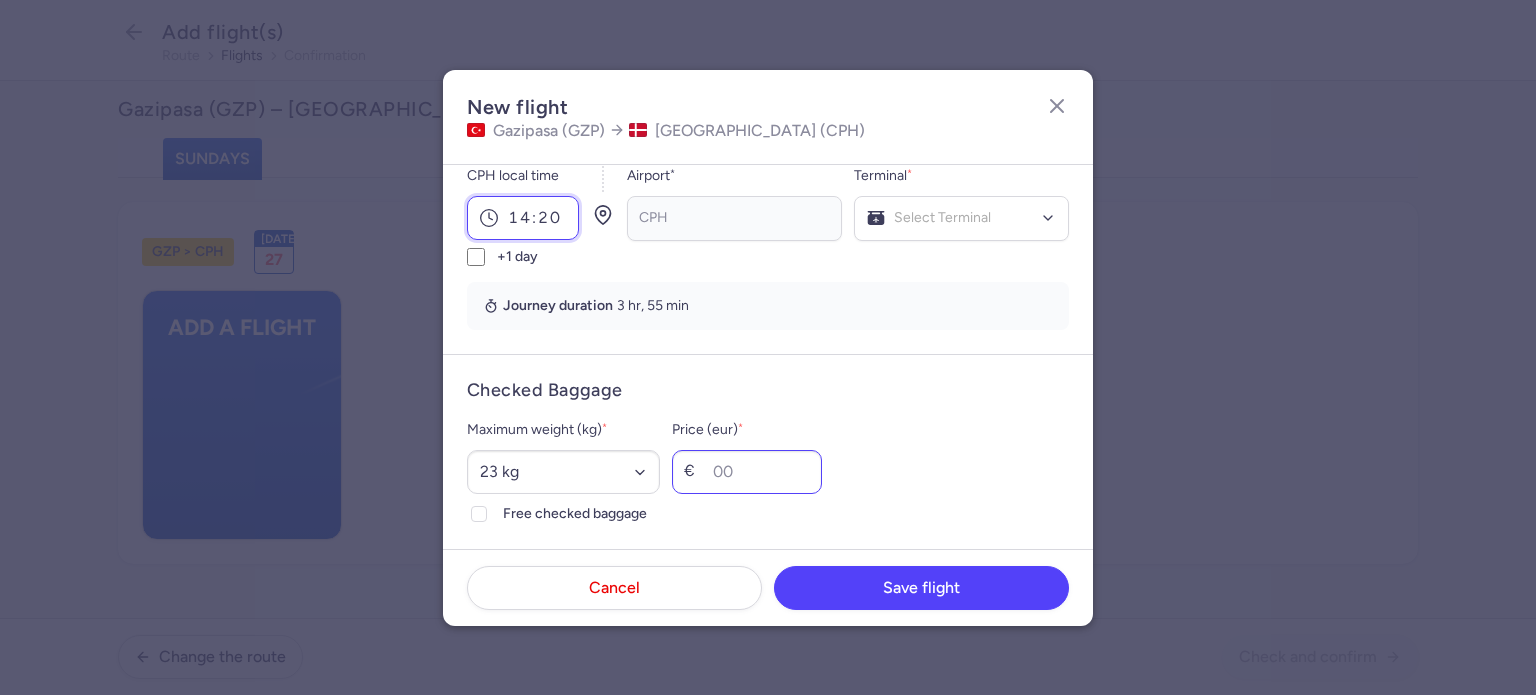 type on "14:20" 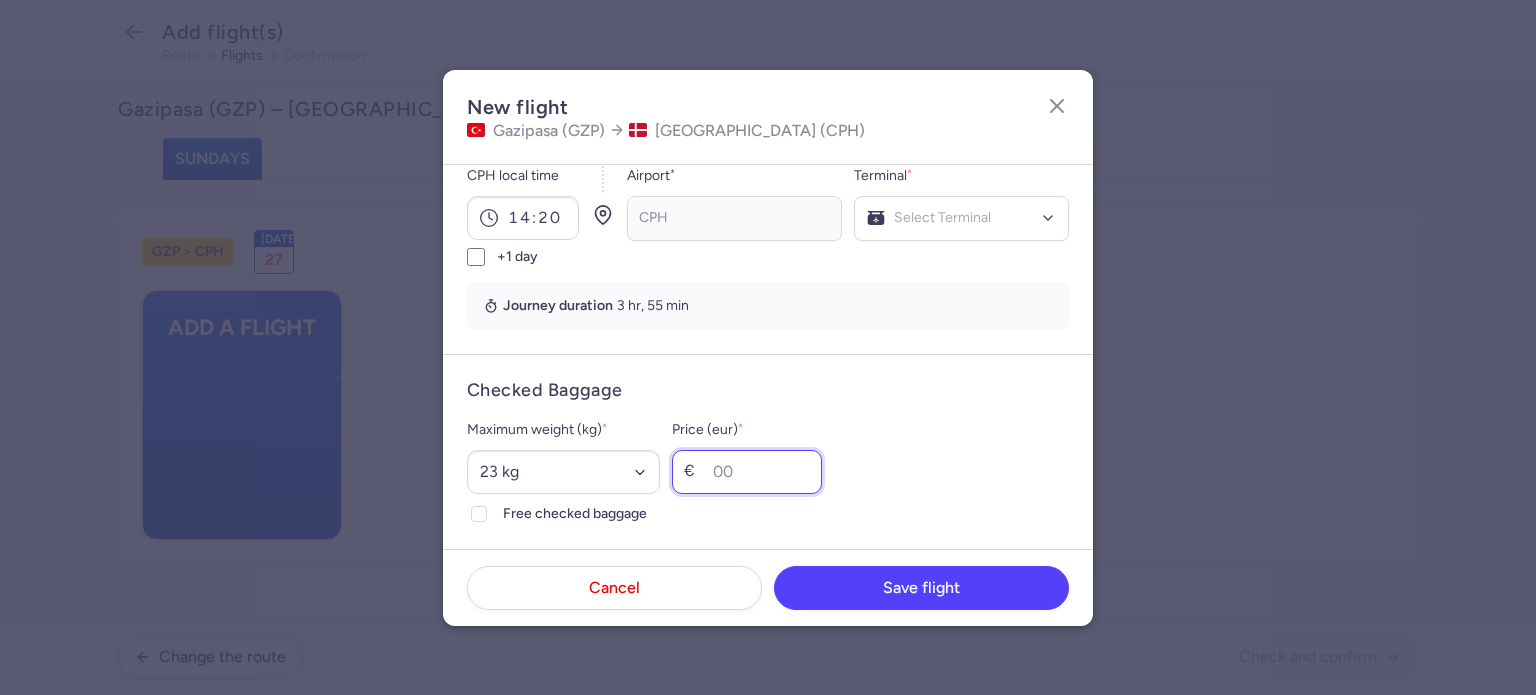 click on "Price (eur)  *" at bounding box center [747, 472] 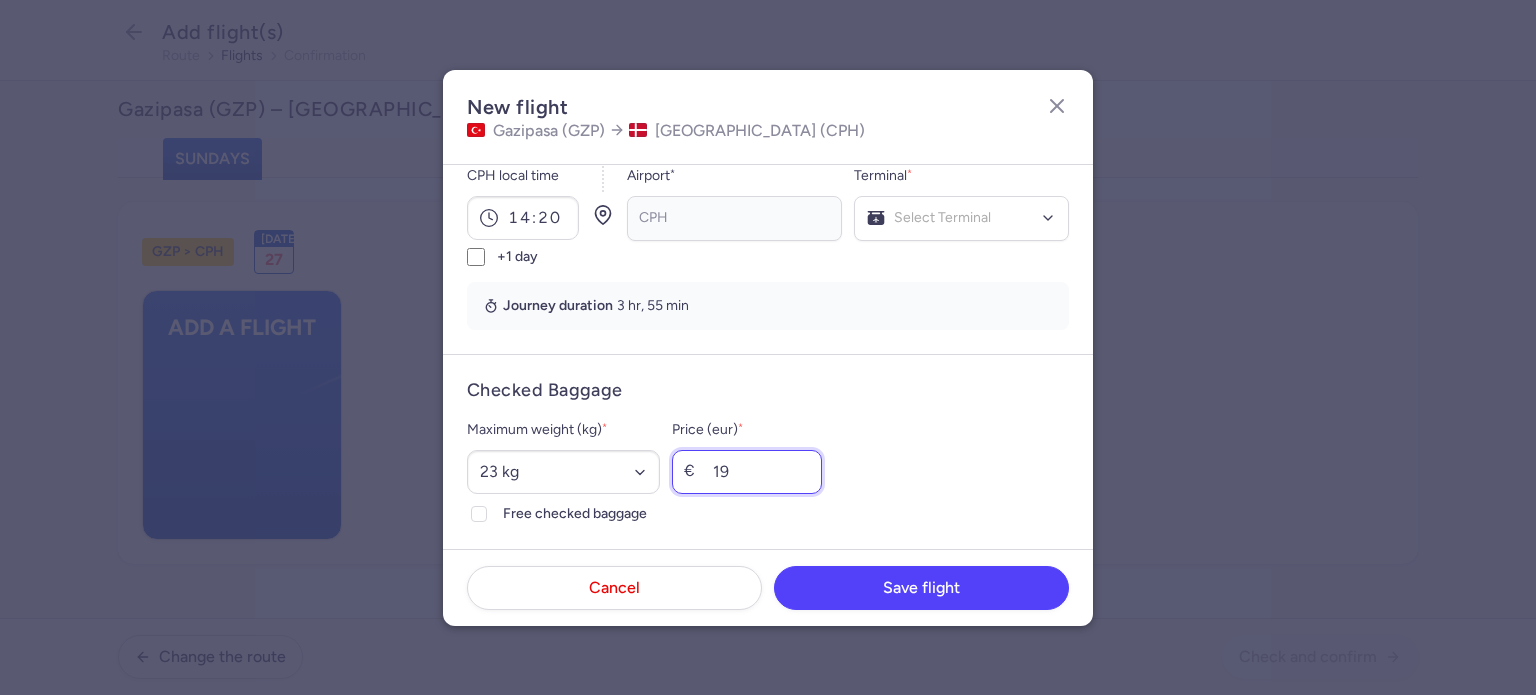 type on "19" 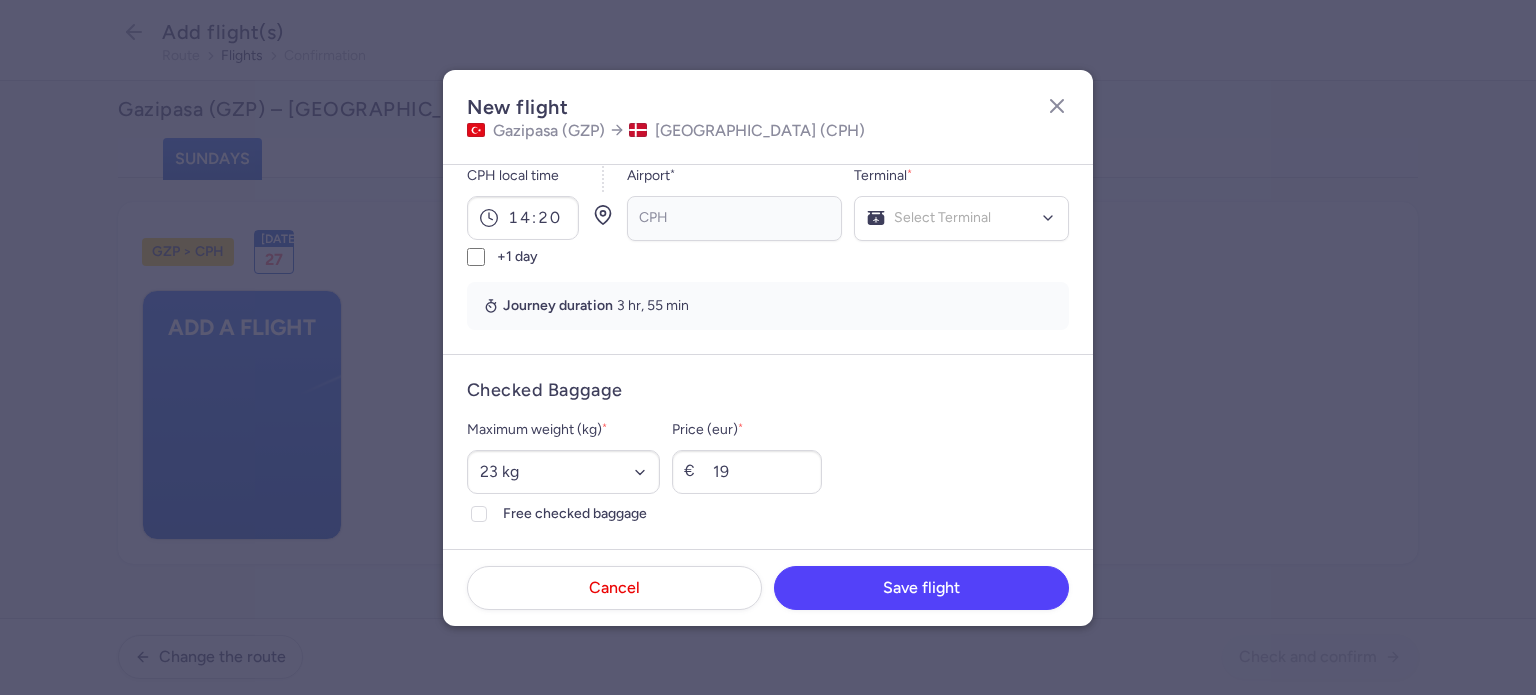 scroll, scrollTop: 672, scrollLeft: 0, axis: vertical 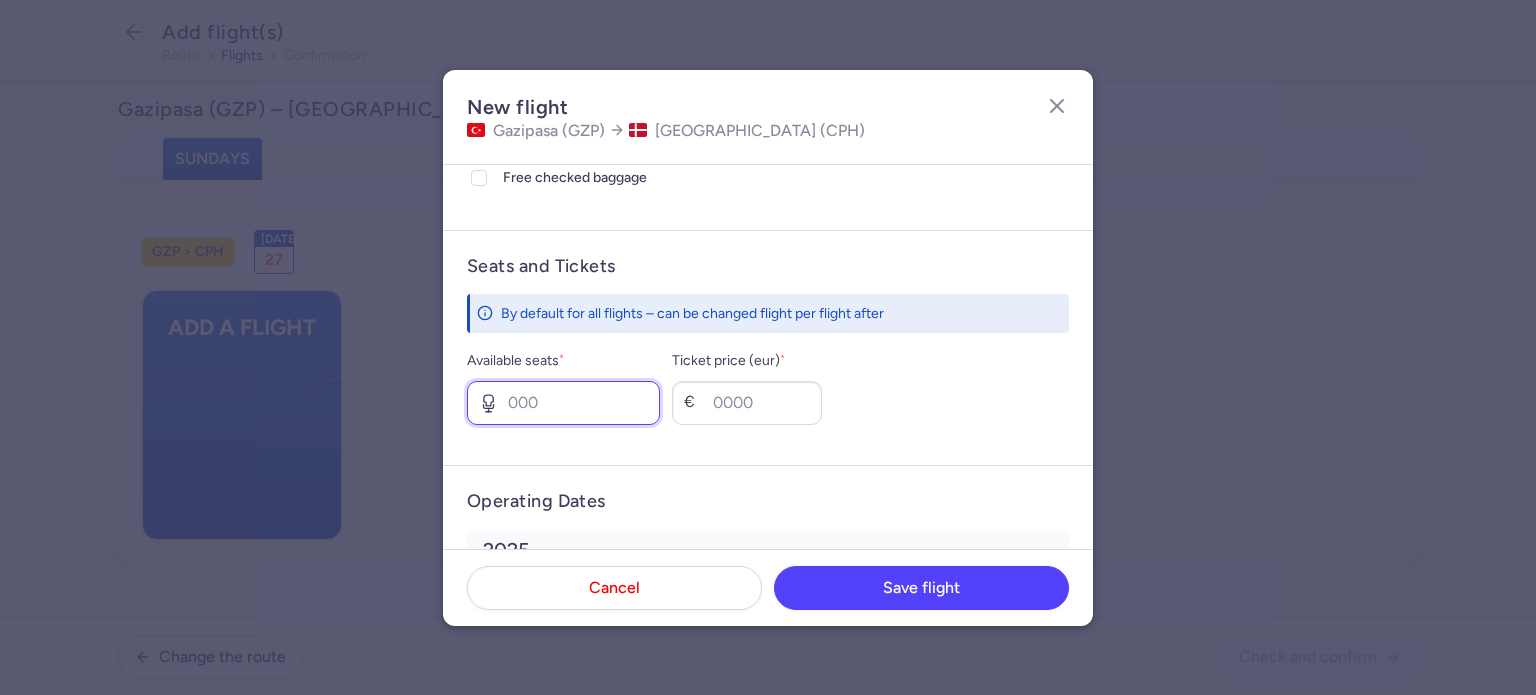 click on "Available seats  *" at bounding box center (563, 403) 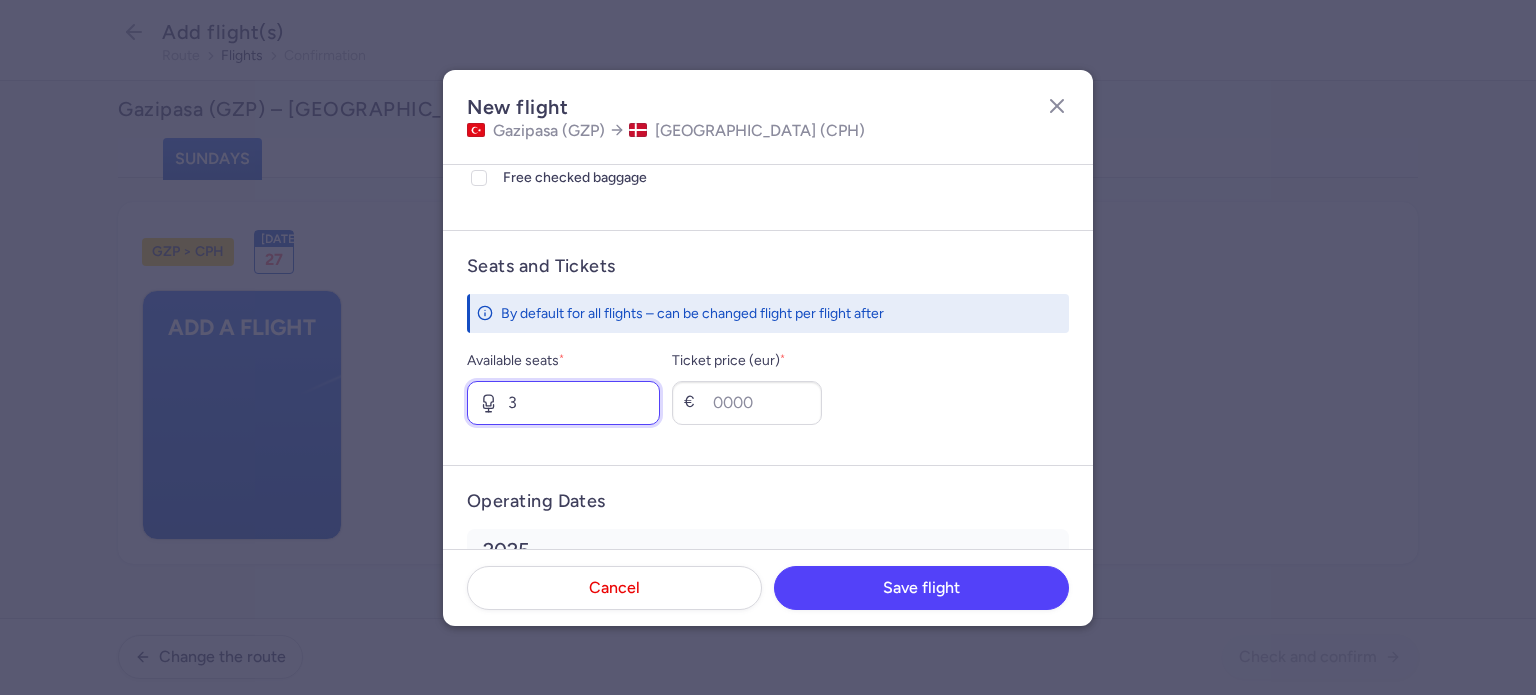 type on "3" 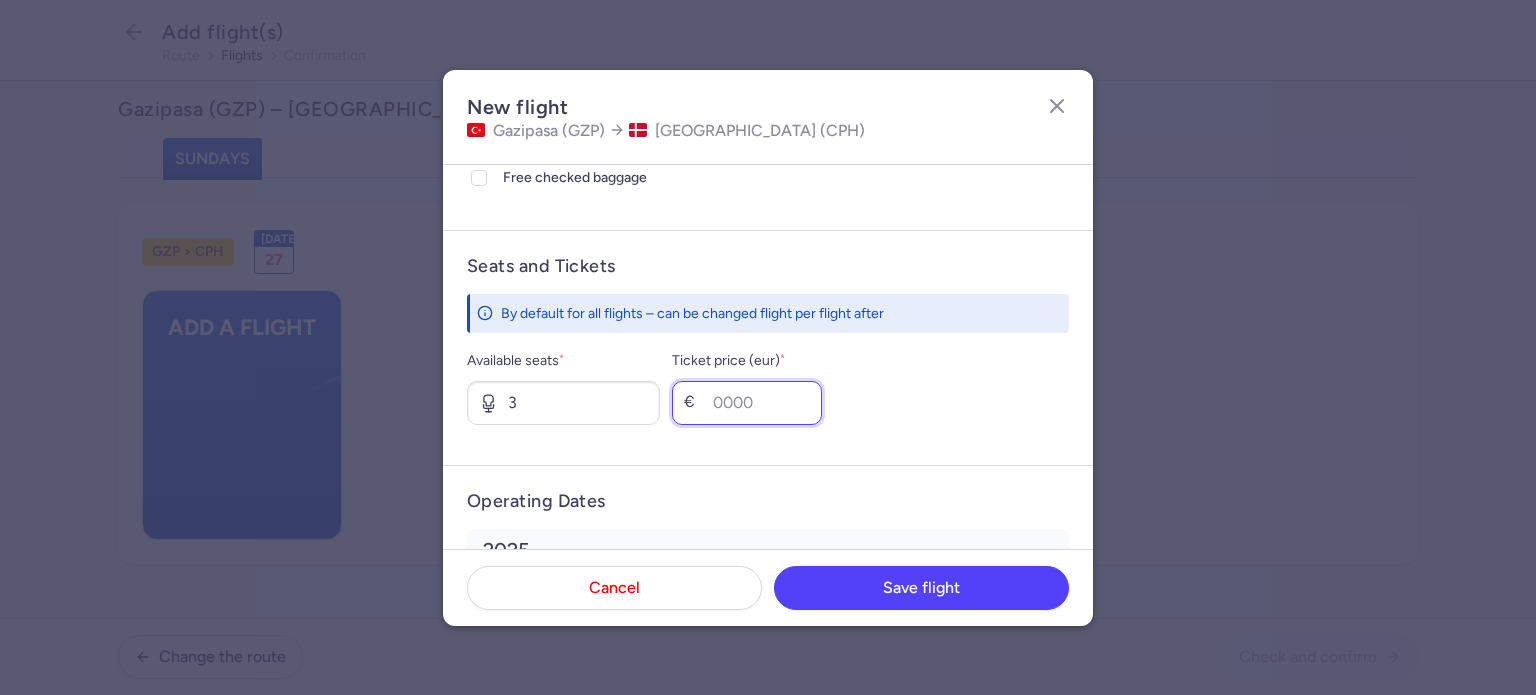 click on "Ticket price (eur)  *" at bounding box center (747, 403) 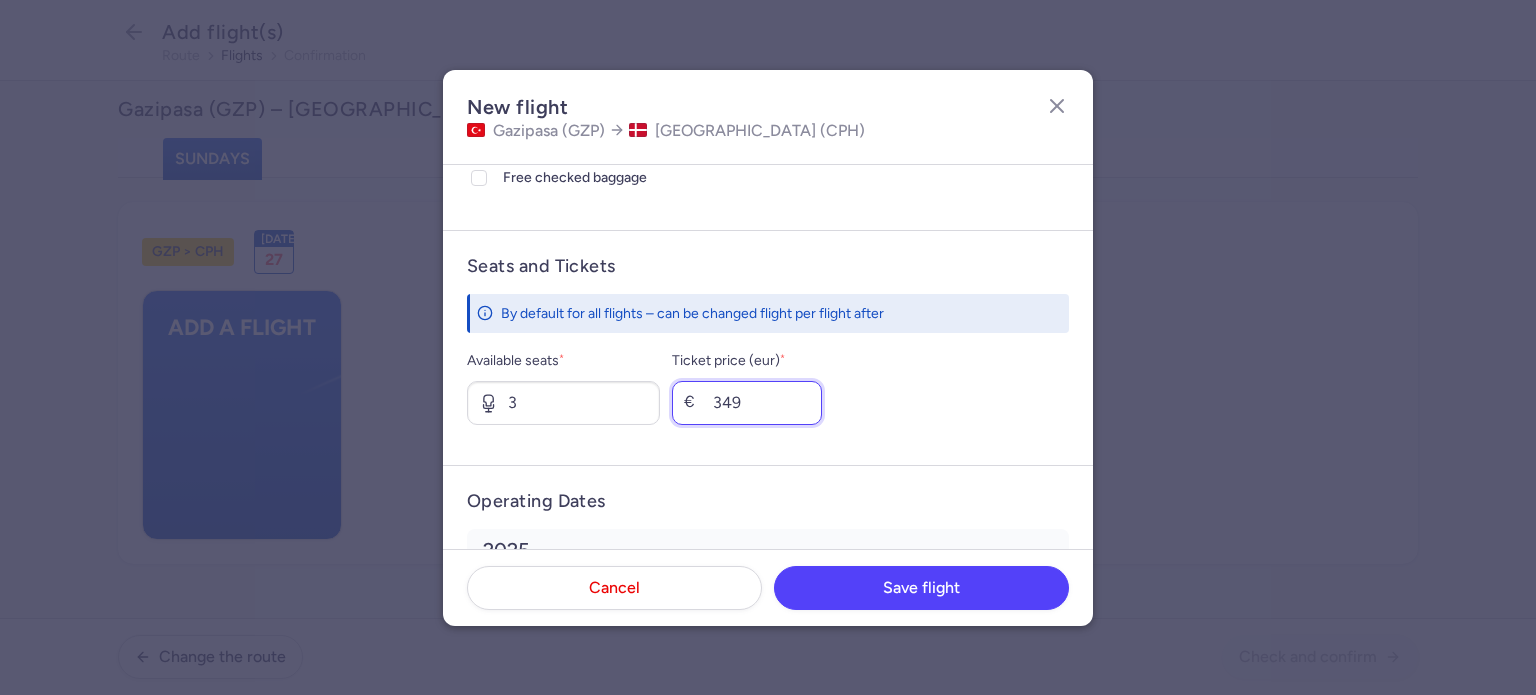 type on "349" 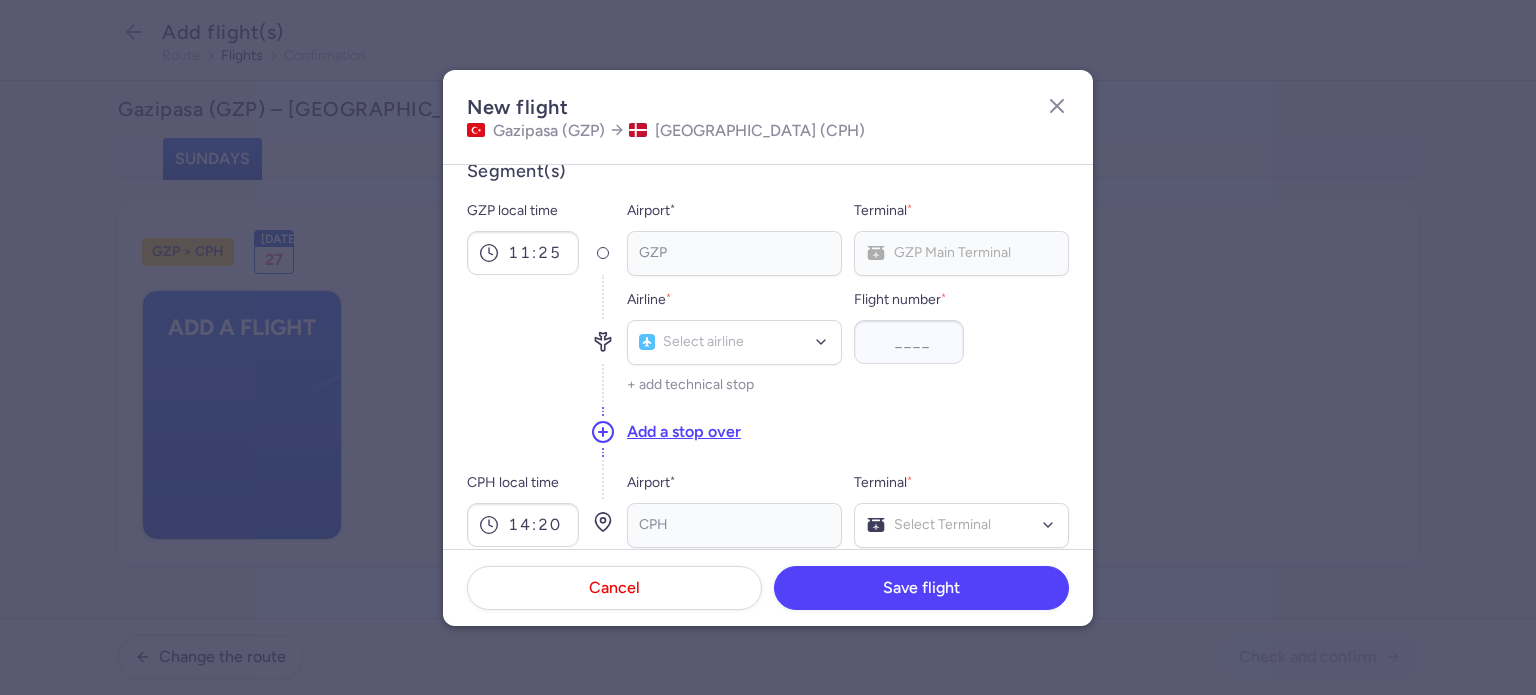 scroll, scrollTop: 26, scrollLeft: 0, axis: vertical 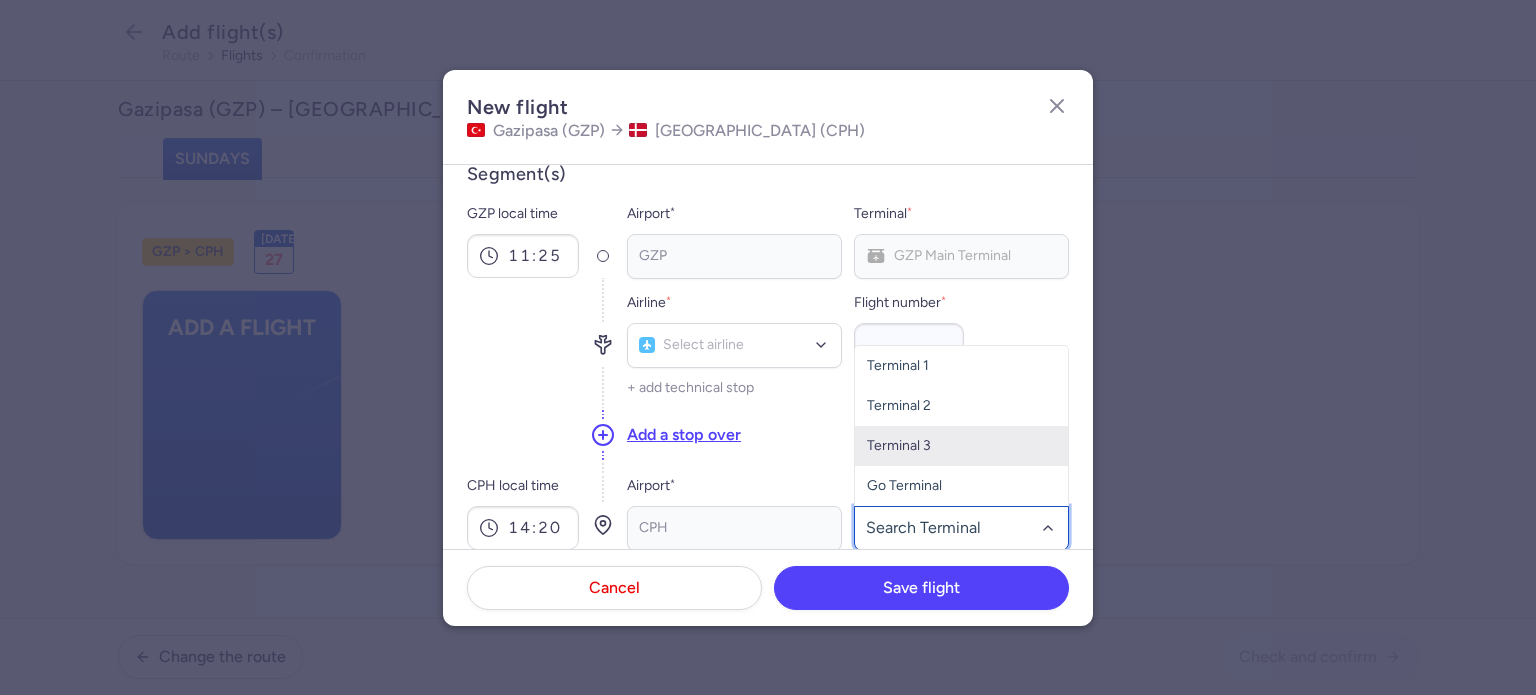 click on "Terminal 3" 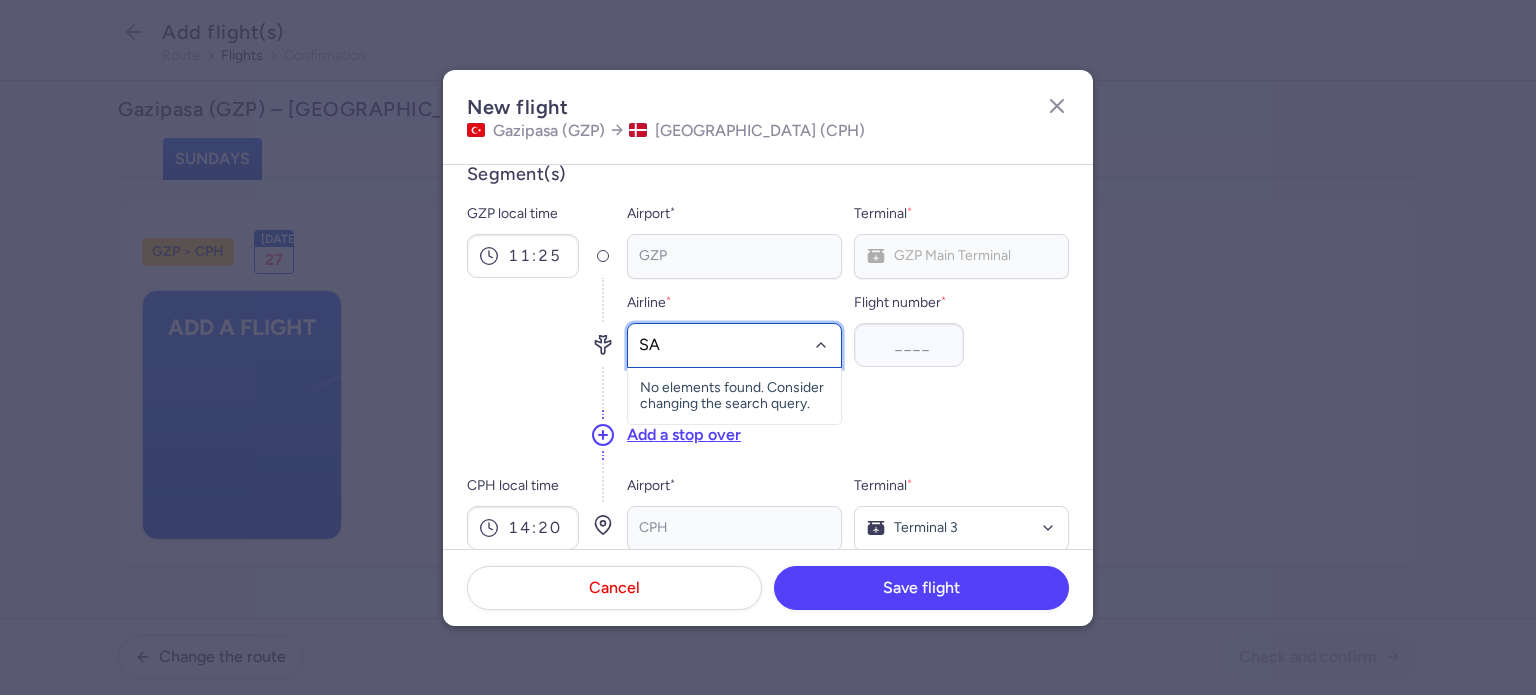 type on "SAS" 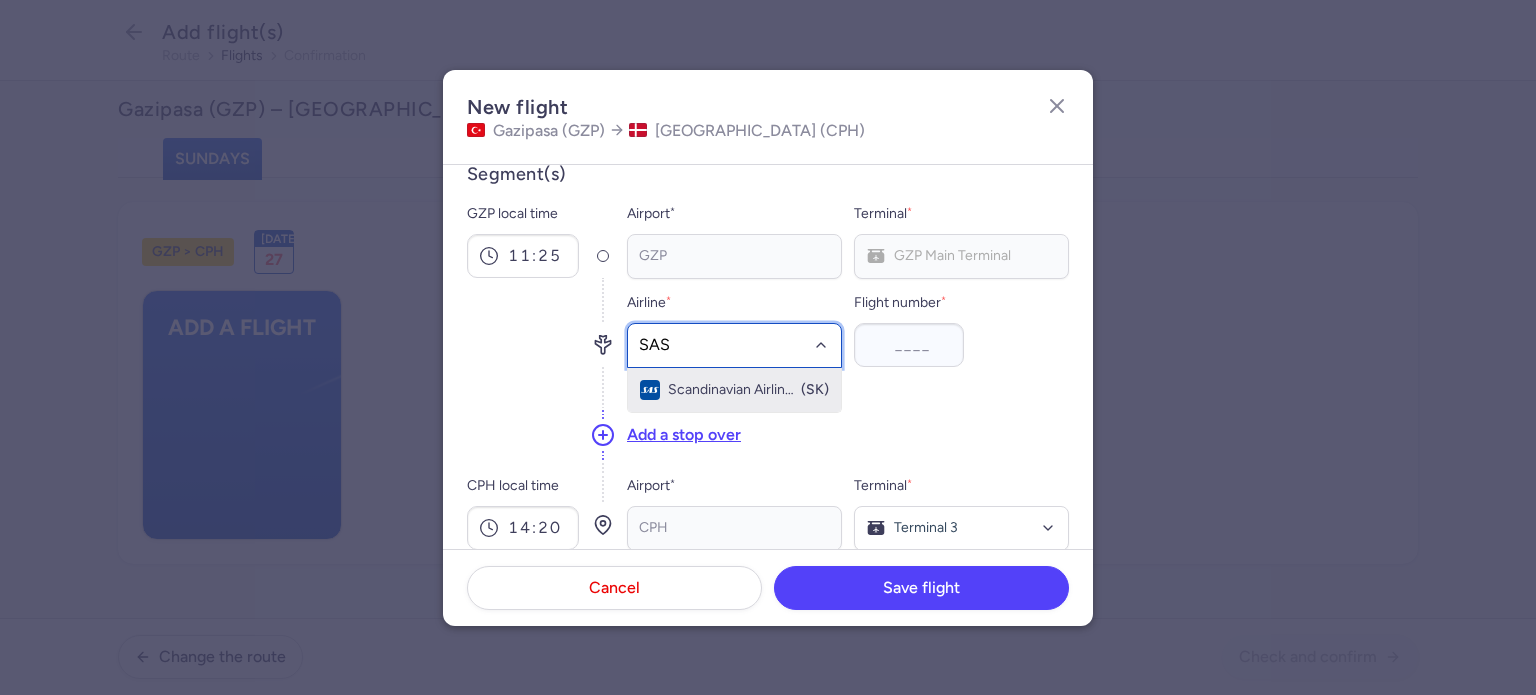 click on "Scandinavian Airlines" at bounding box center (733, 390) 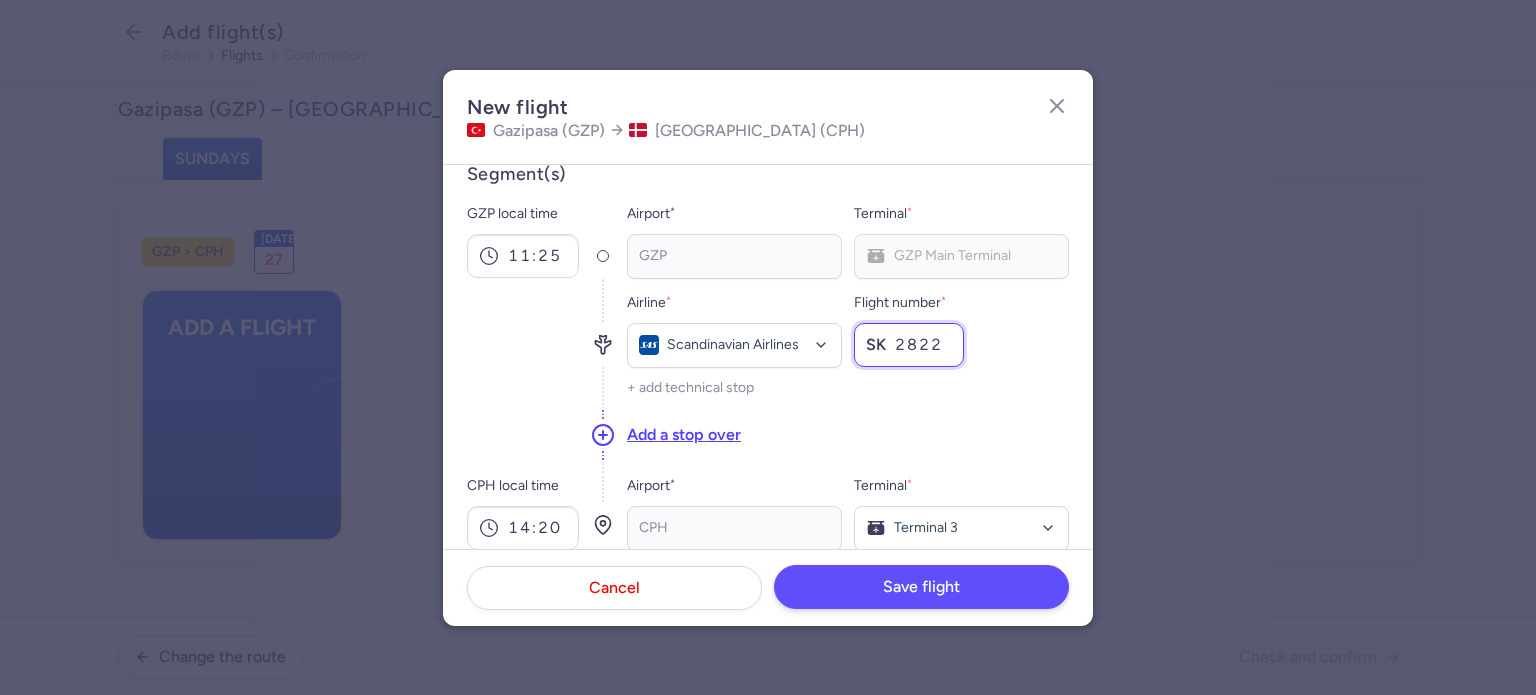 type on "2822" 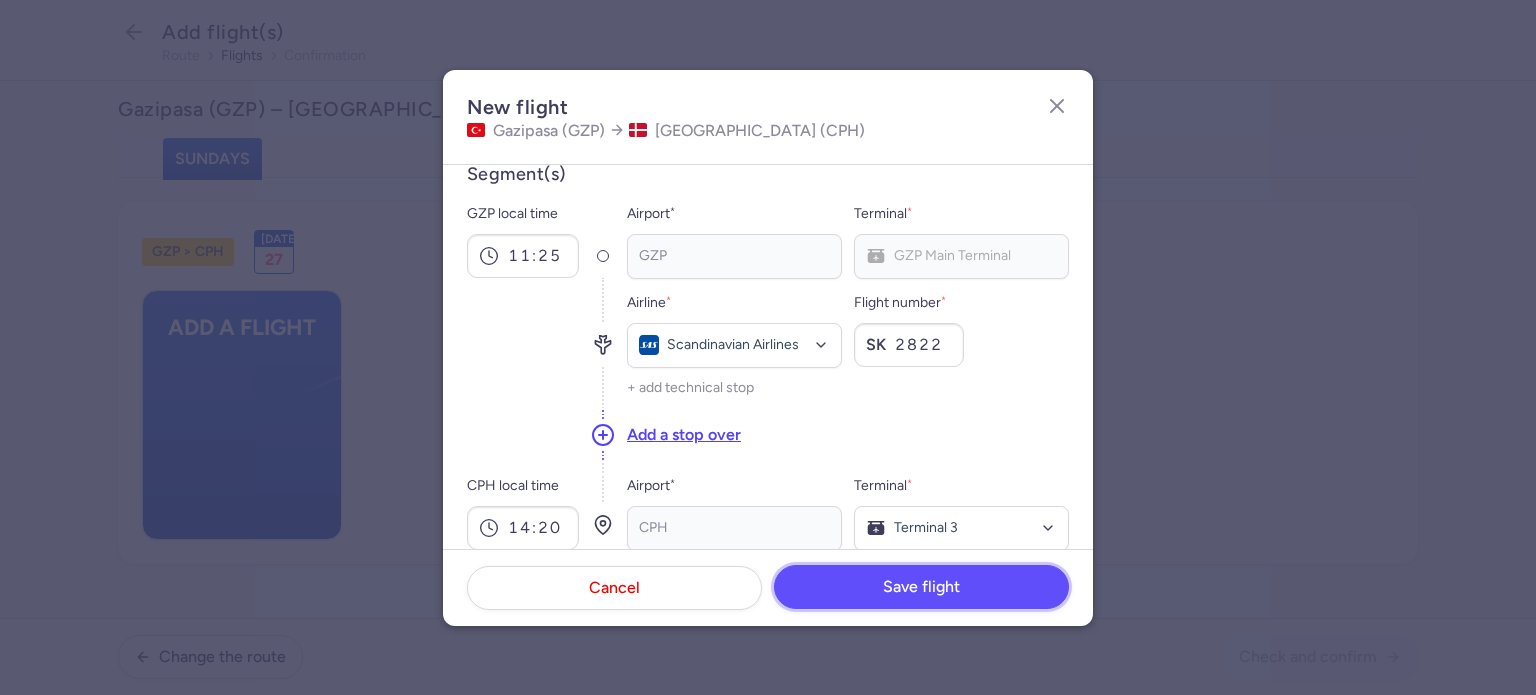 click on "Save flight" at bounding box center [921, 587] 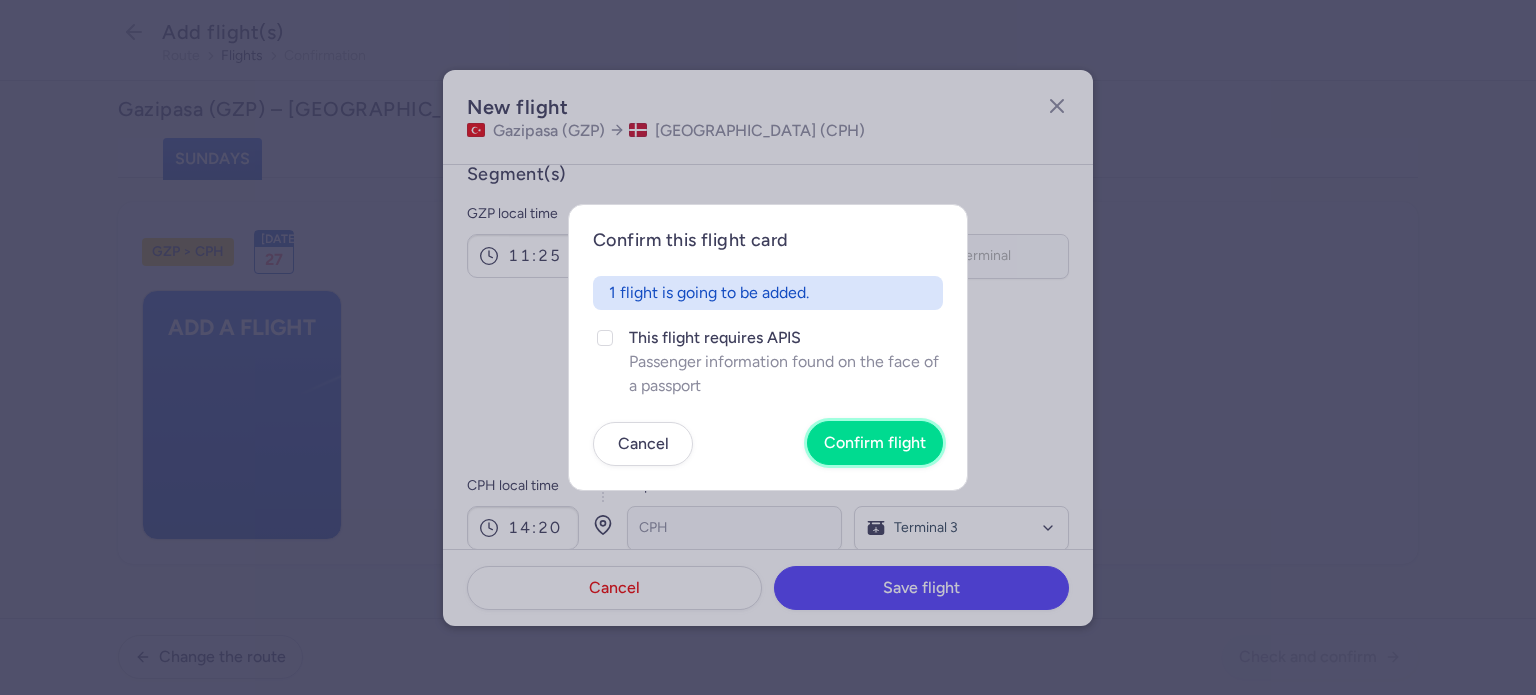 click on "Confirm flight" at bounding box center [875, 443] 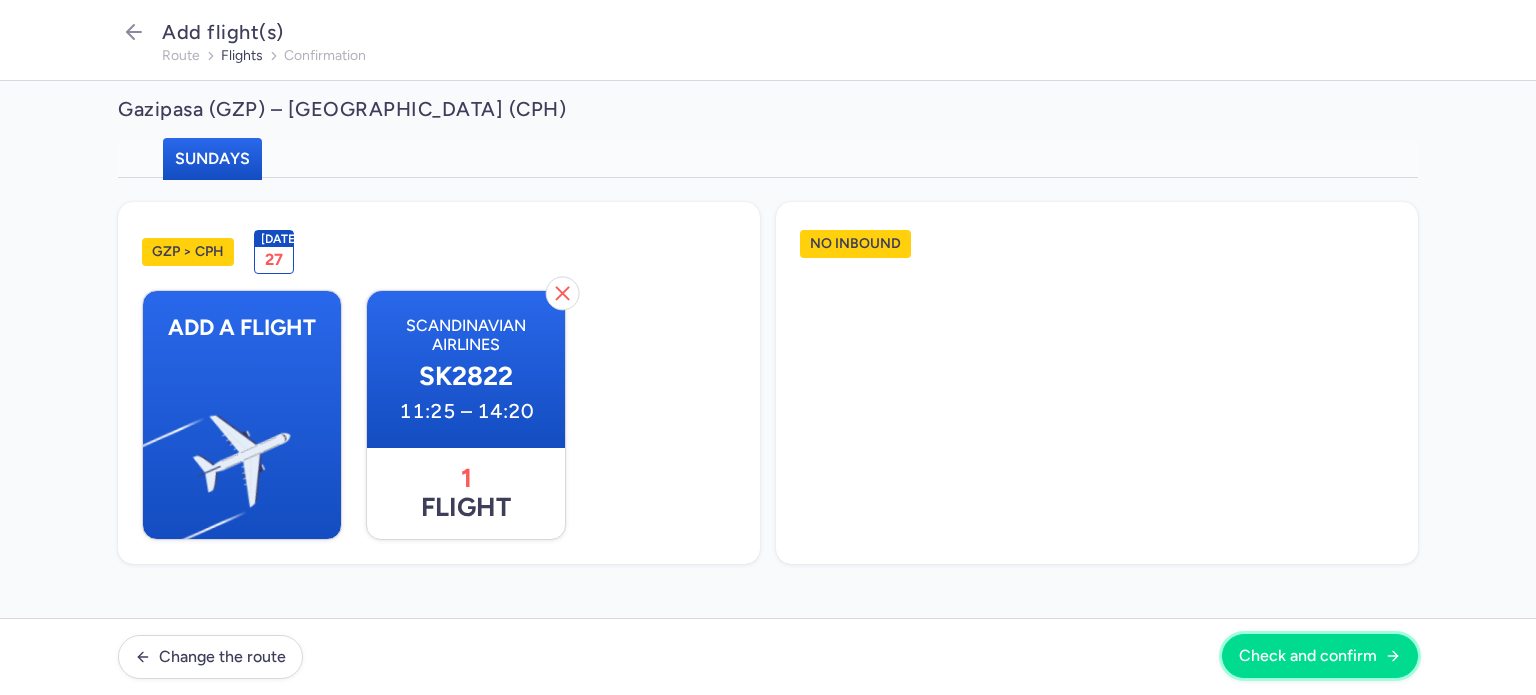 click on "Check and confirm" at bounding box center [1308, 656] 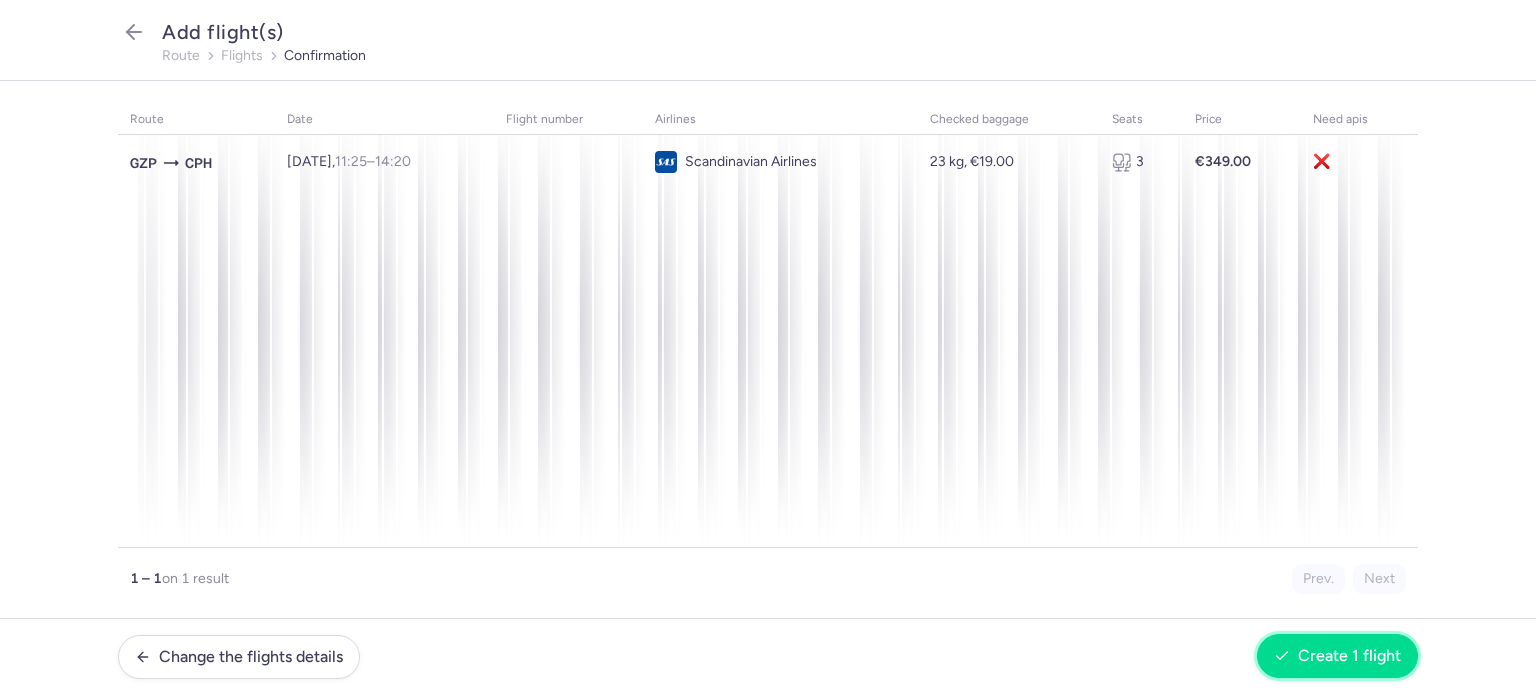 click on "Create 1 flight" at bounding box center [1349, 656] 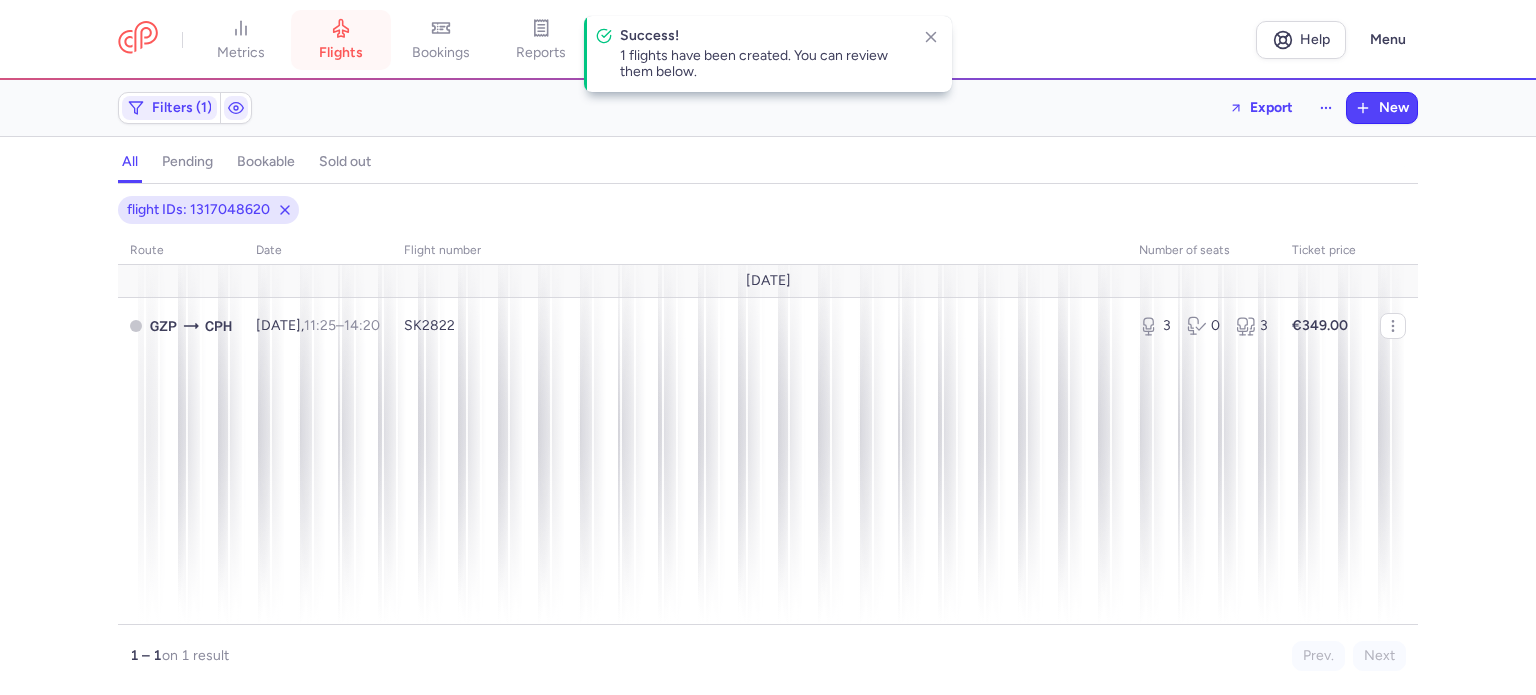 click on "flights" at bounding box center [341, 53] 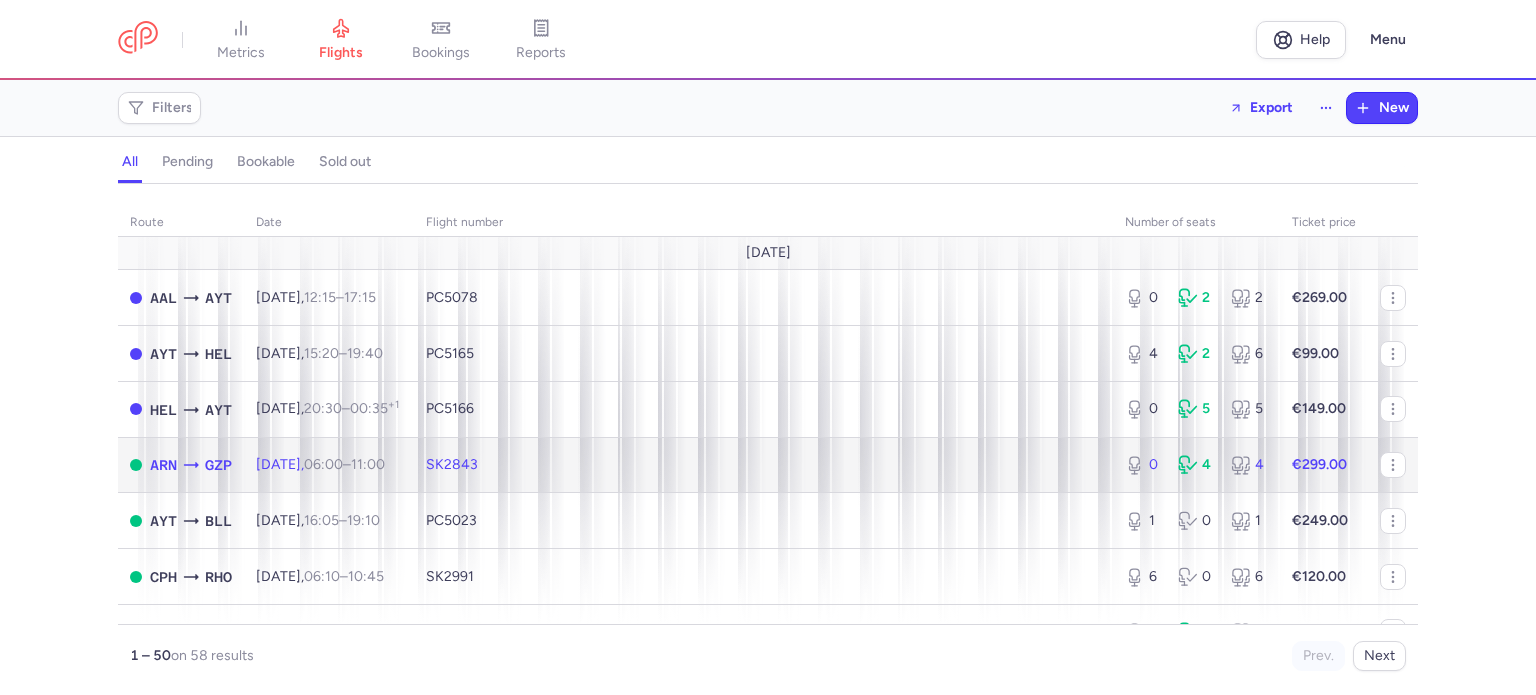 click 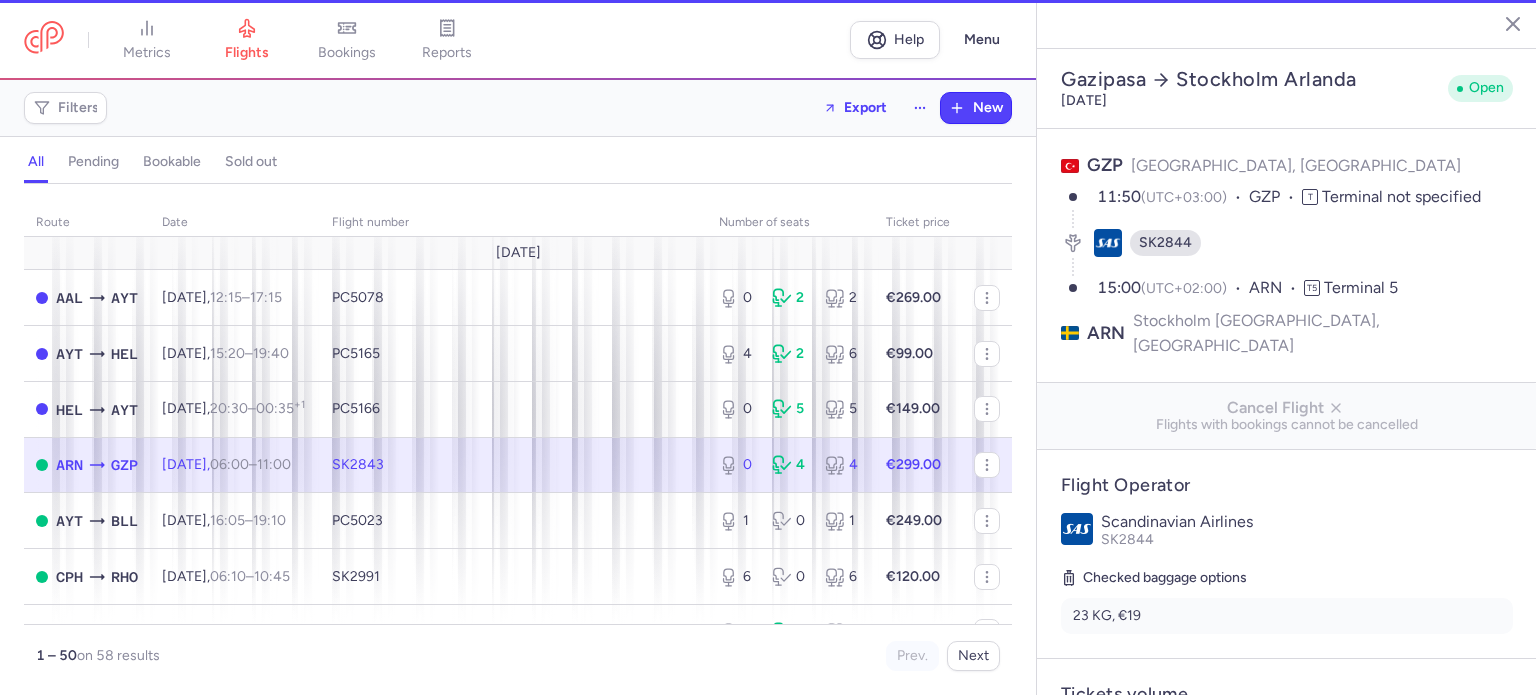 type on "0" 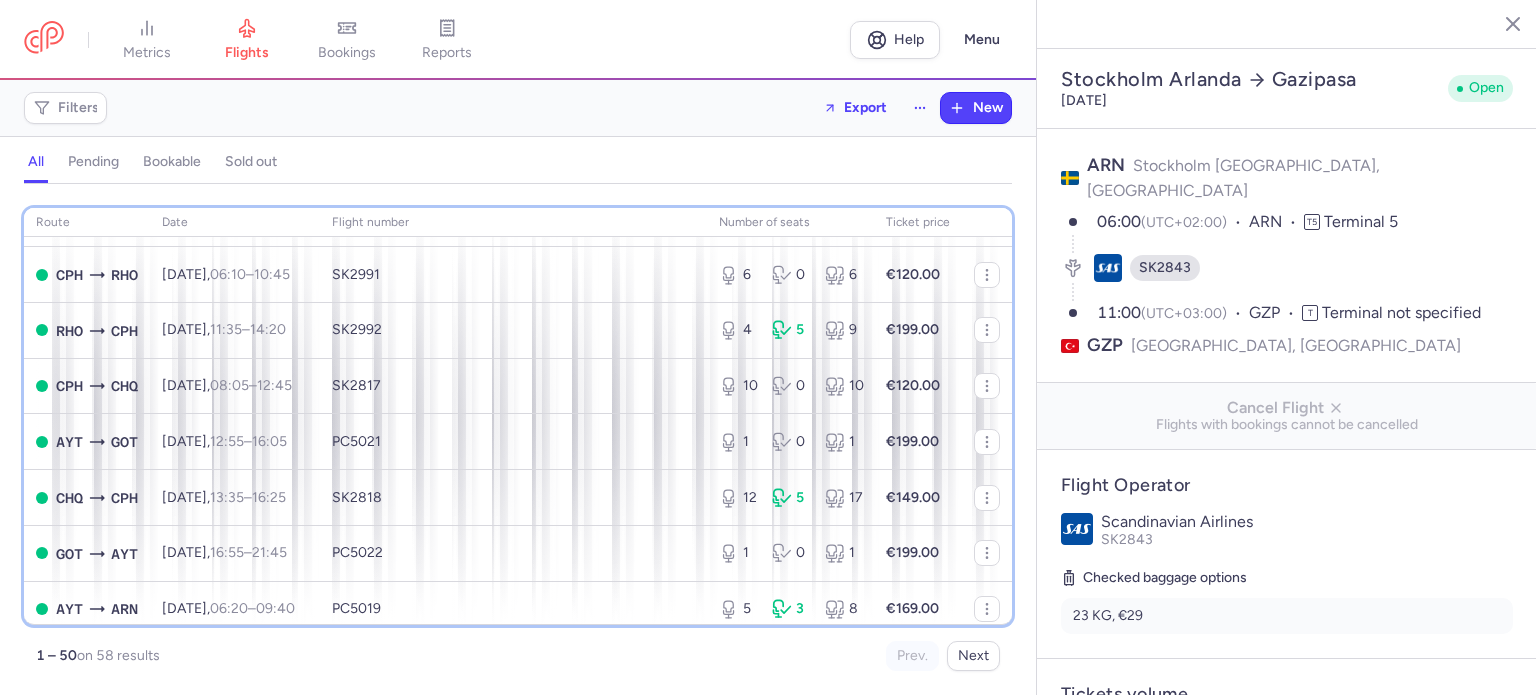 scroll, scrollTop: 320, scrollLeft: 0, axis: vertical 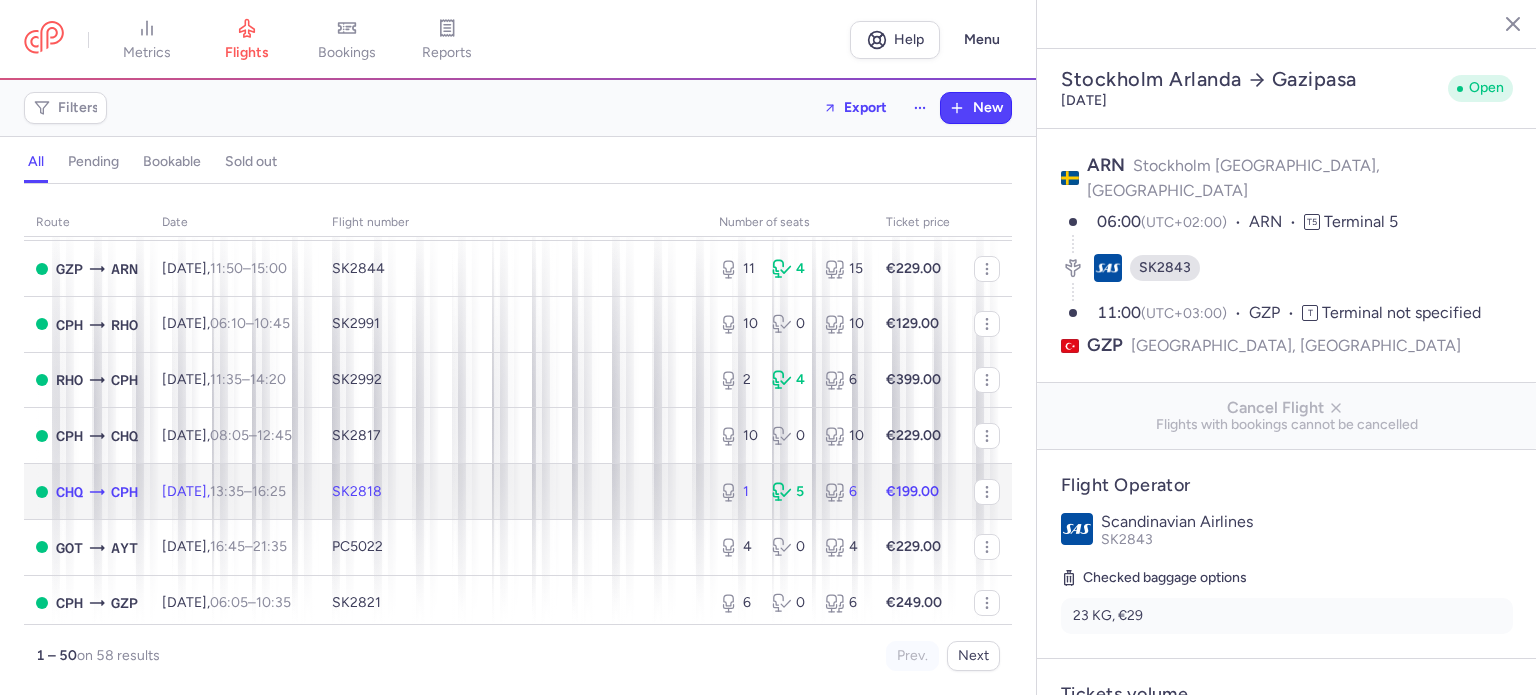click on "1 5 6" 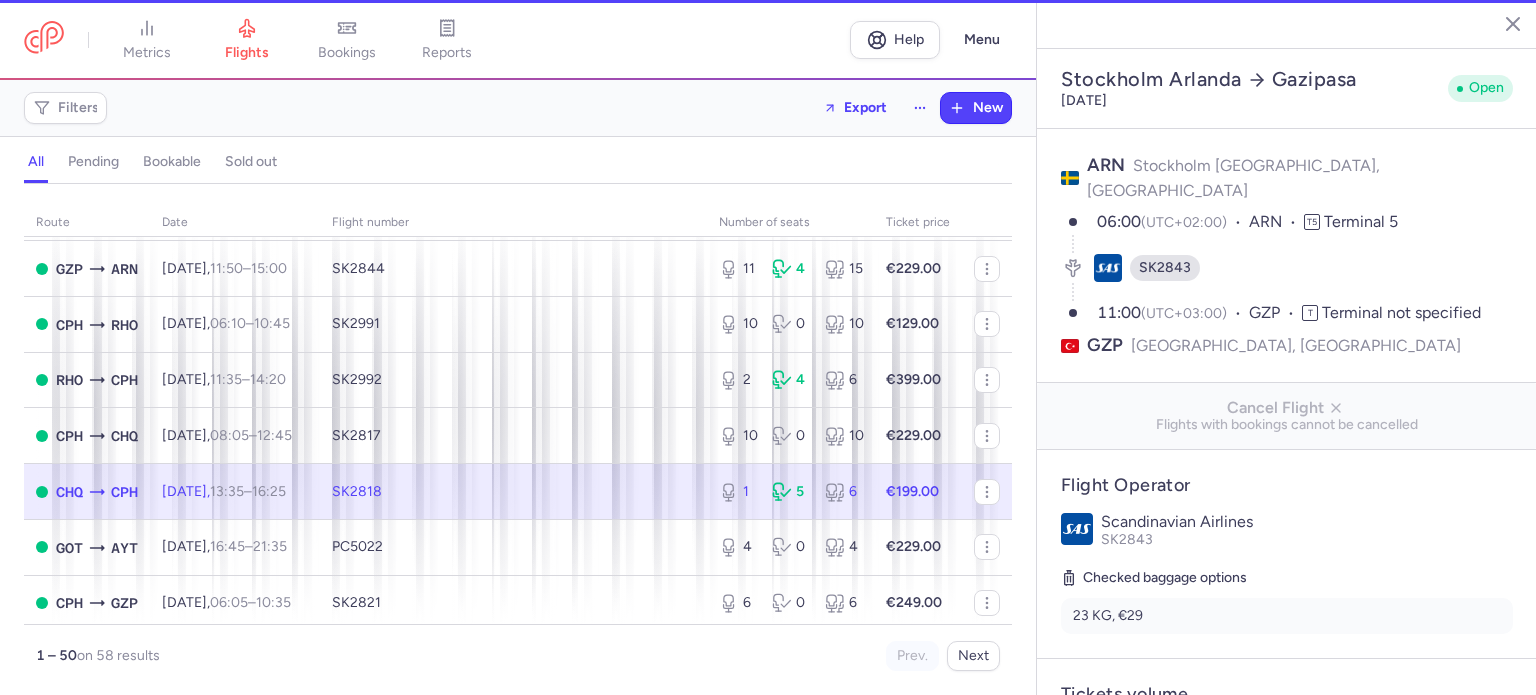 type on "1" 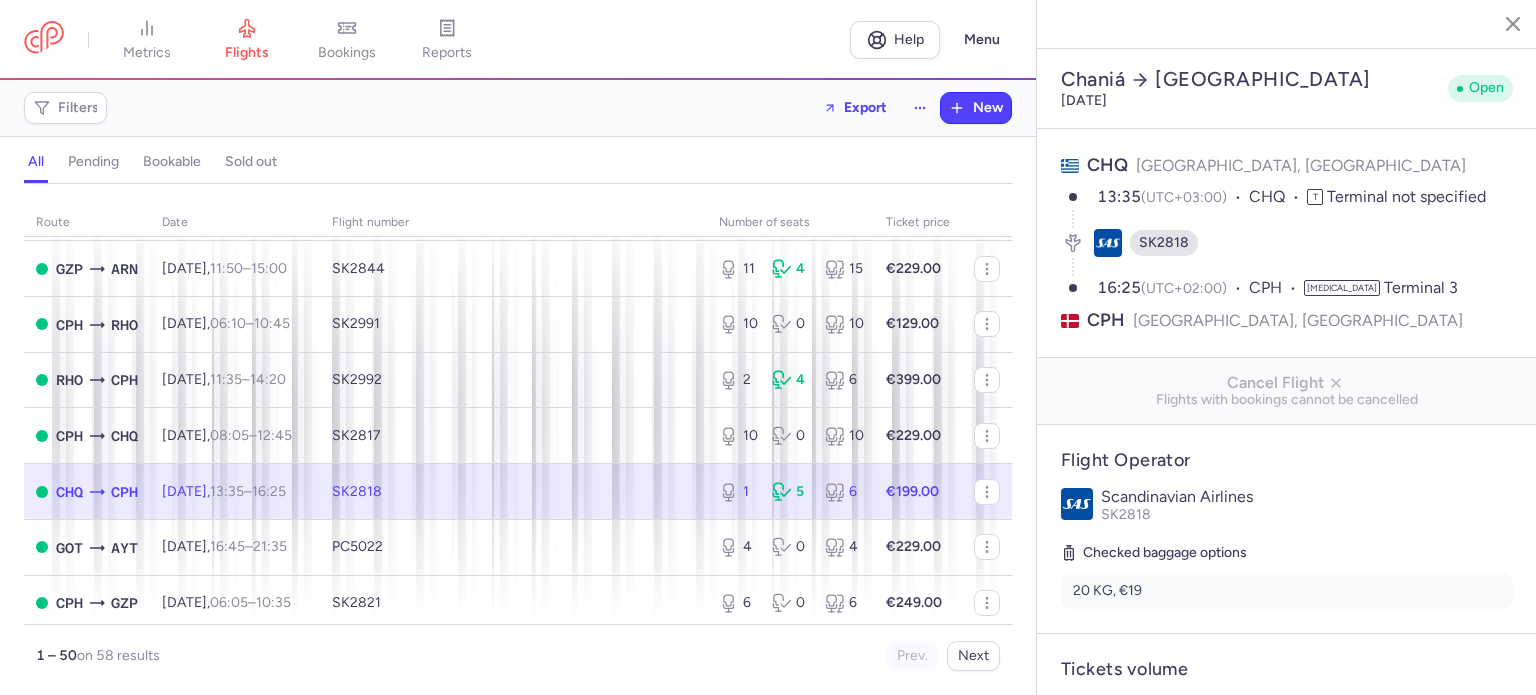 scroll, scrollTop: 608, scrollLeft: 0, axis: vertical 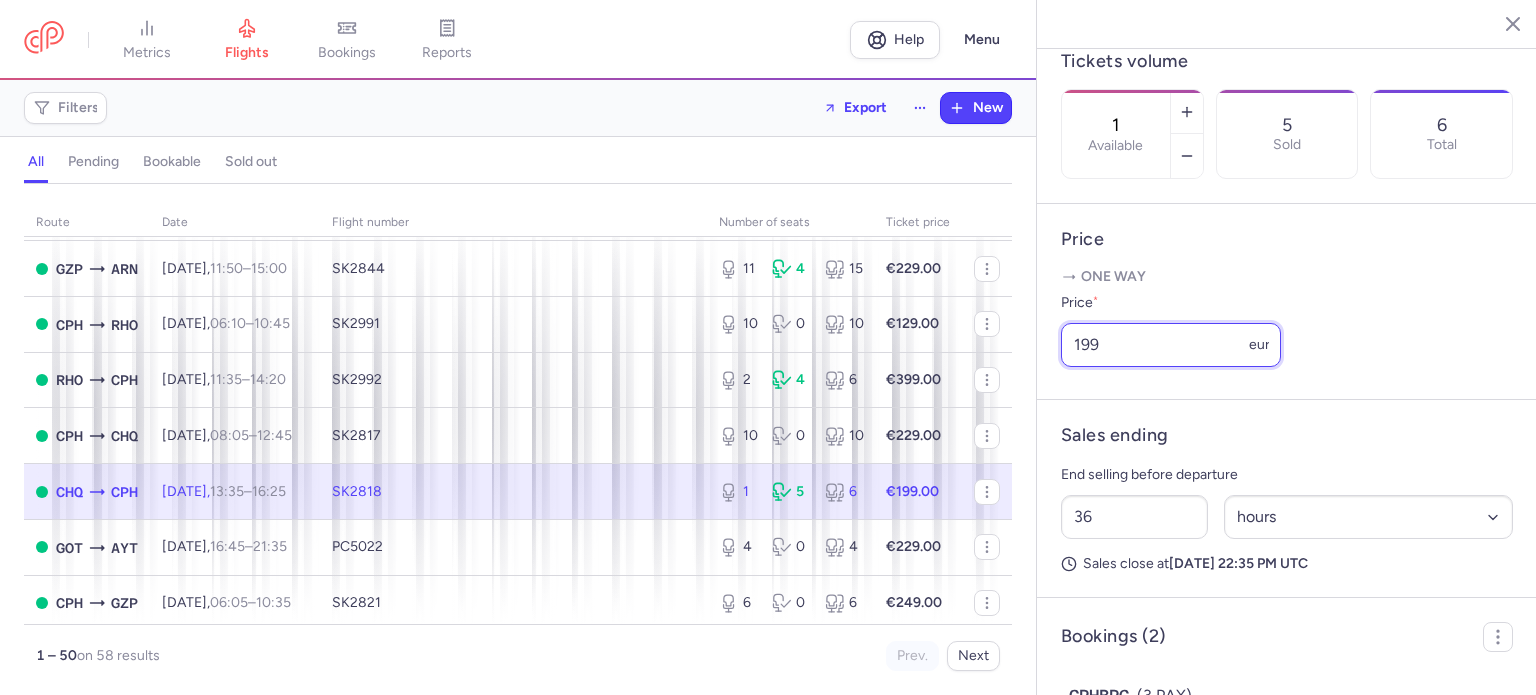 click on "199" at bounding box center (1171, 345) 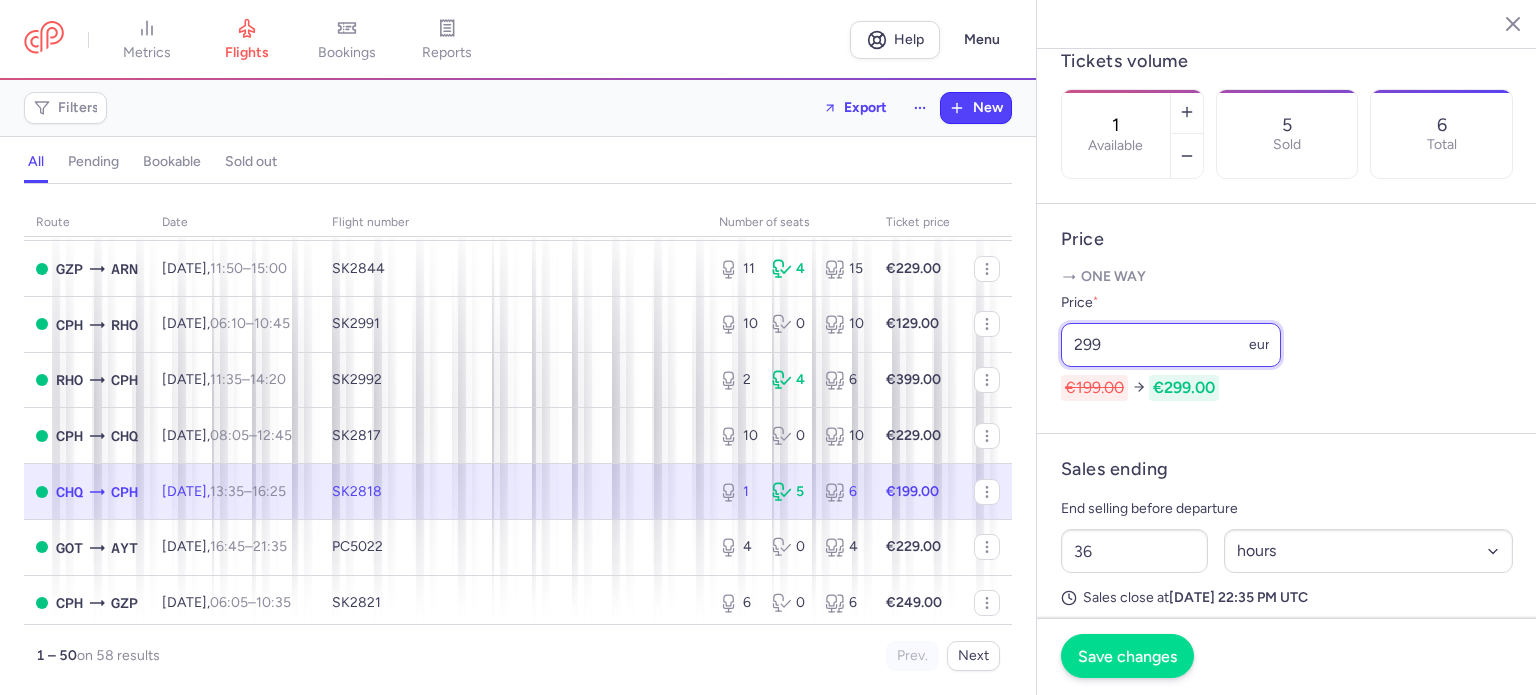 type on "299" 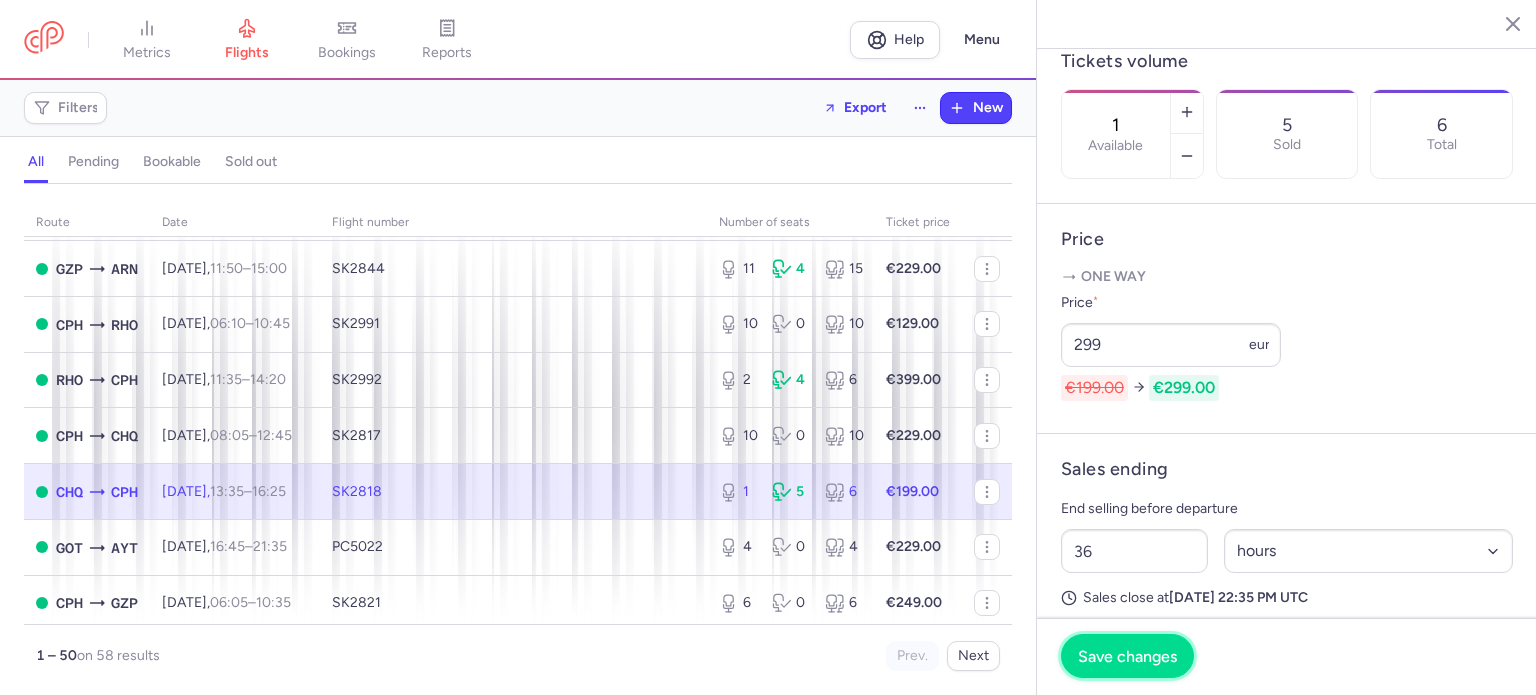 click on "Save changes" at bounding box center (1127, 656) 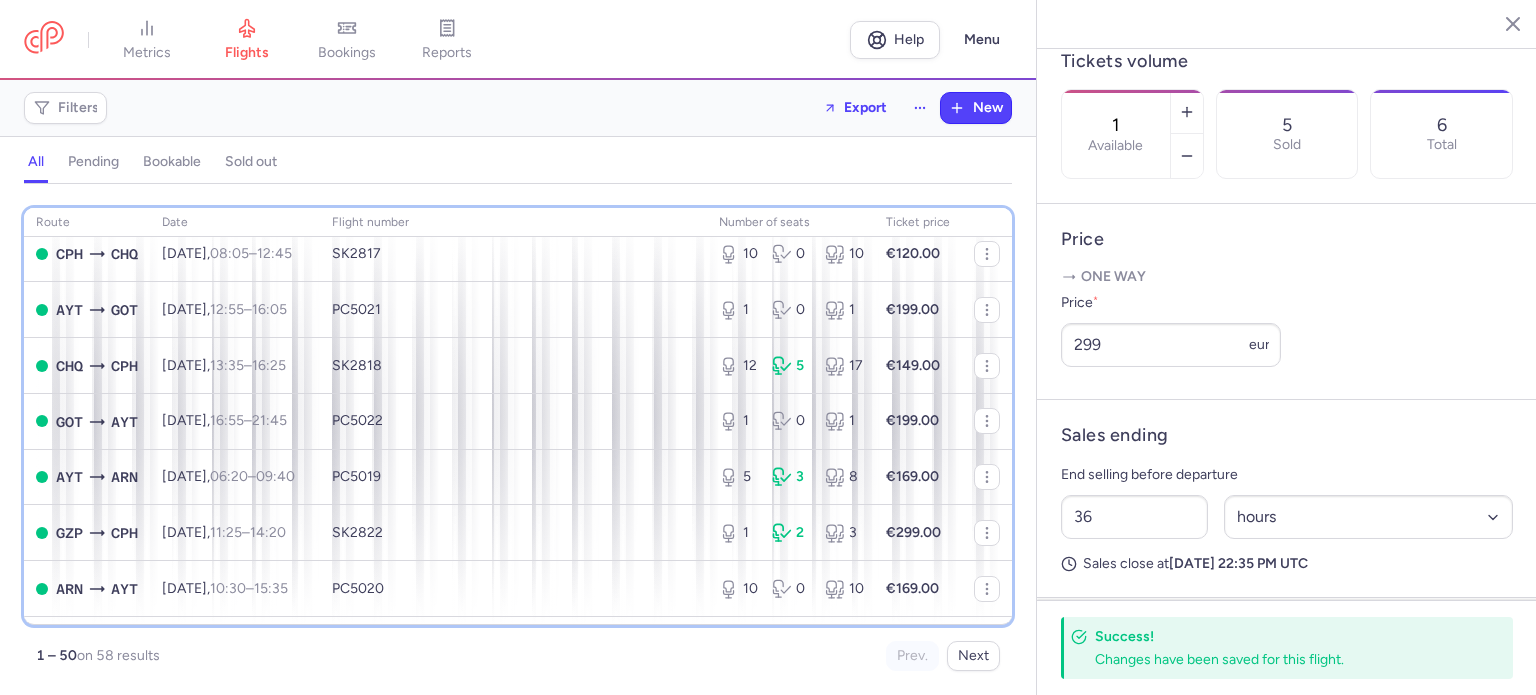 scroll, scrollTop: 416, scrollLeft: 0, axis: vertical 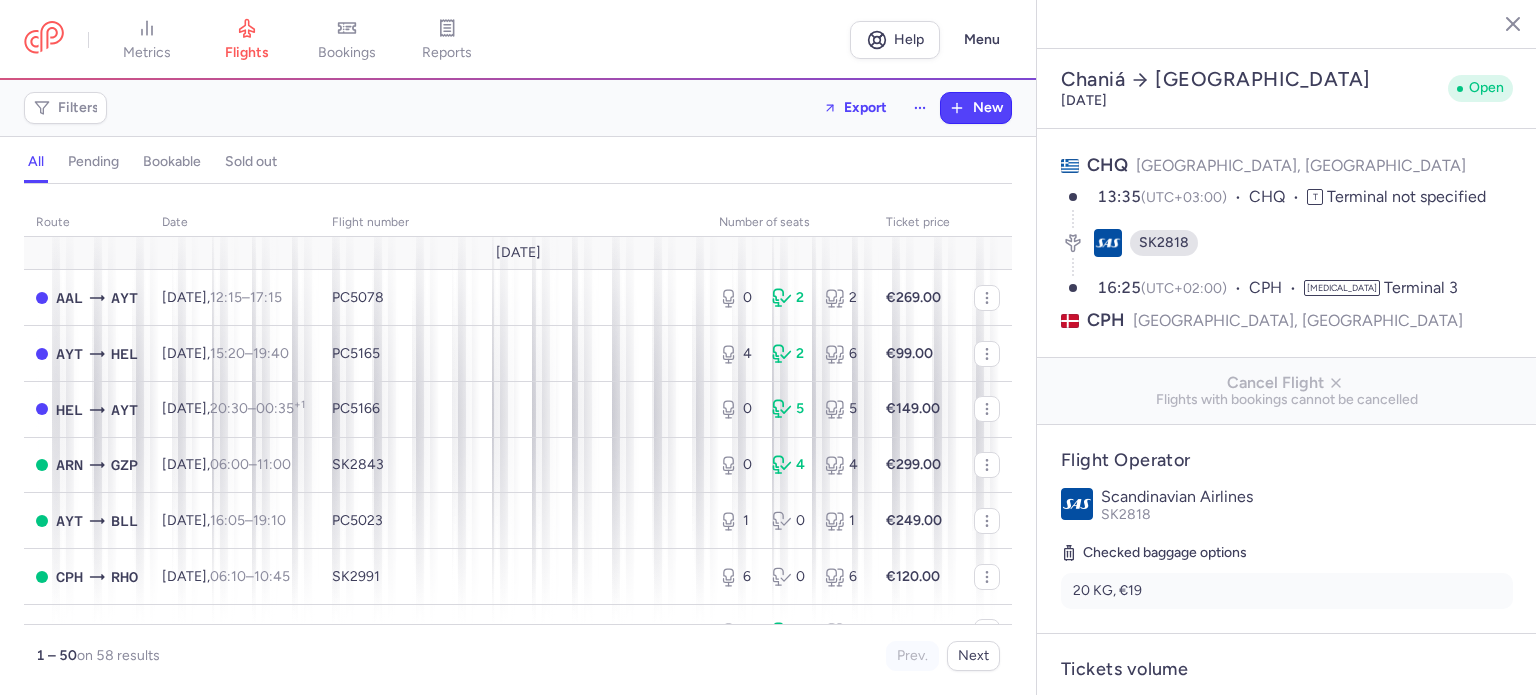 select on "hours" 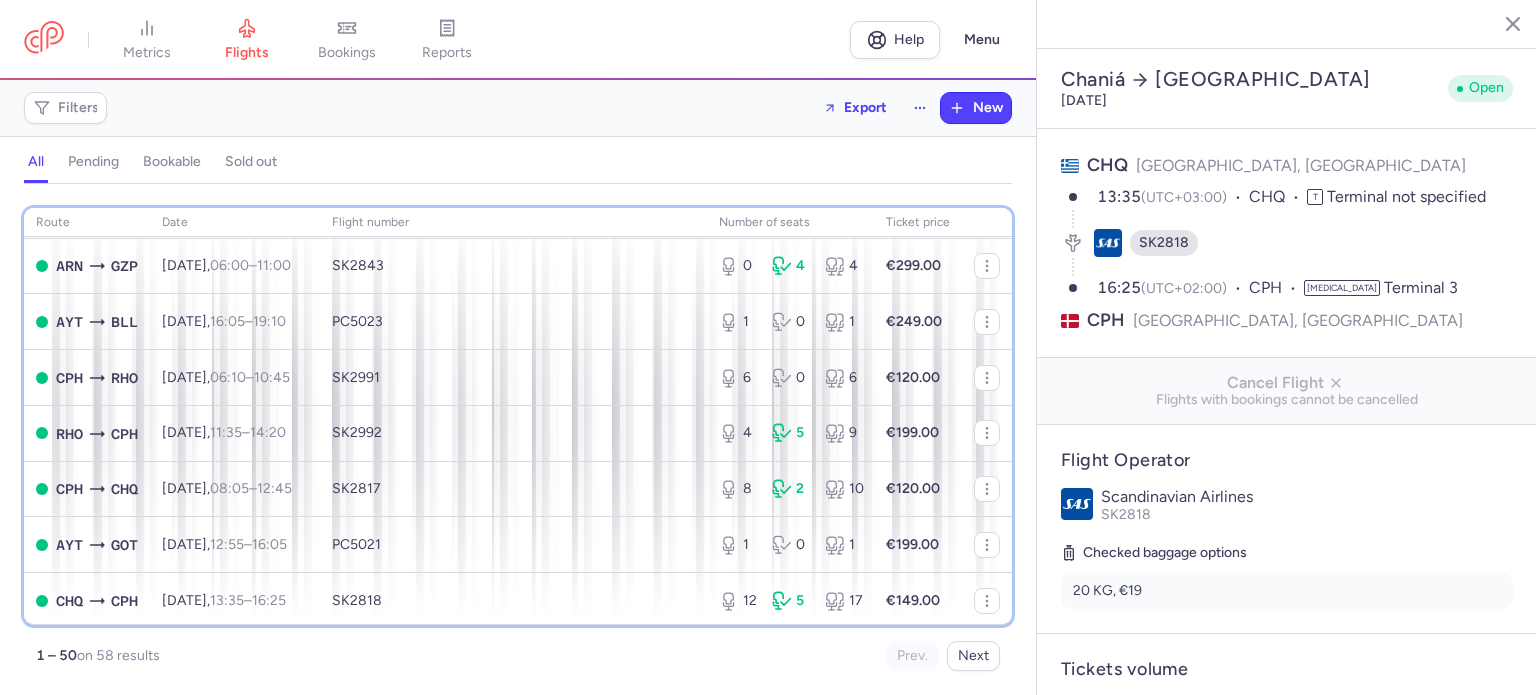 scroll, scrollTop: 205, scrollLeft: 0, axis: vertical 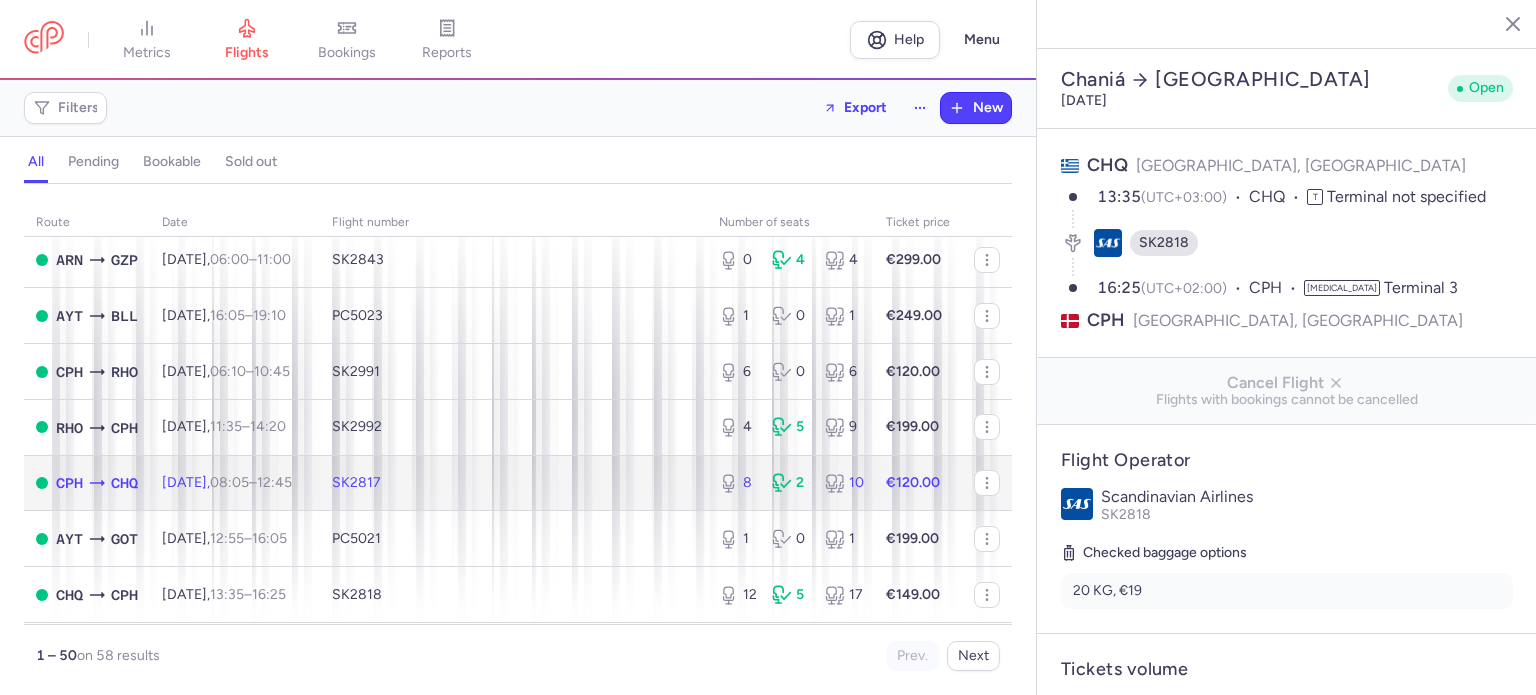 click on "SK2817" at bounding box center [513, 483] 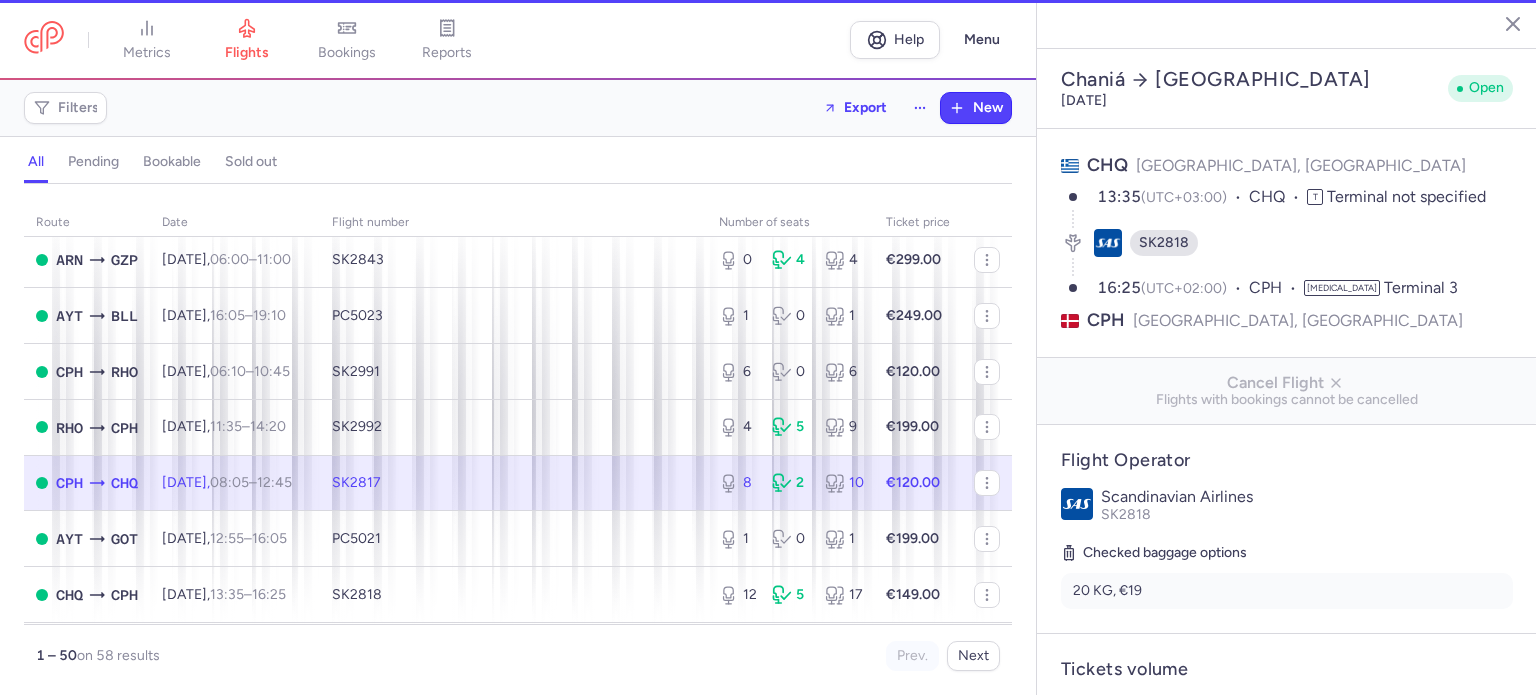 type on "8" 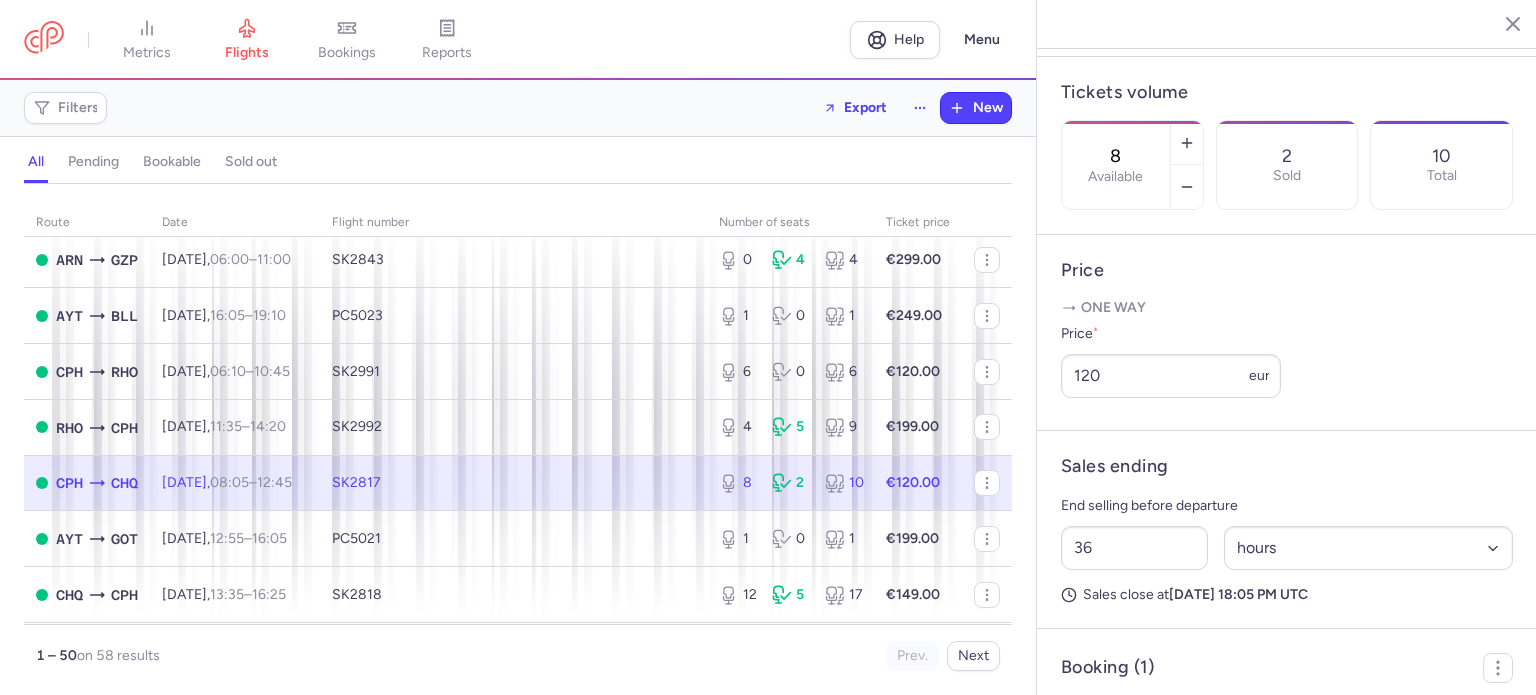 scroll, scrollTop: 584, scrollLeft: 0, axis: vertical 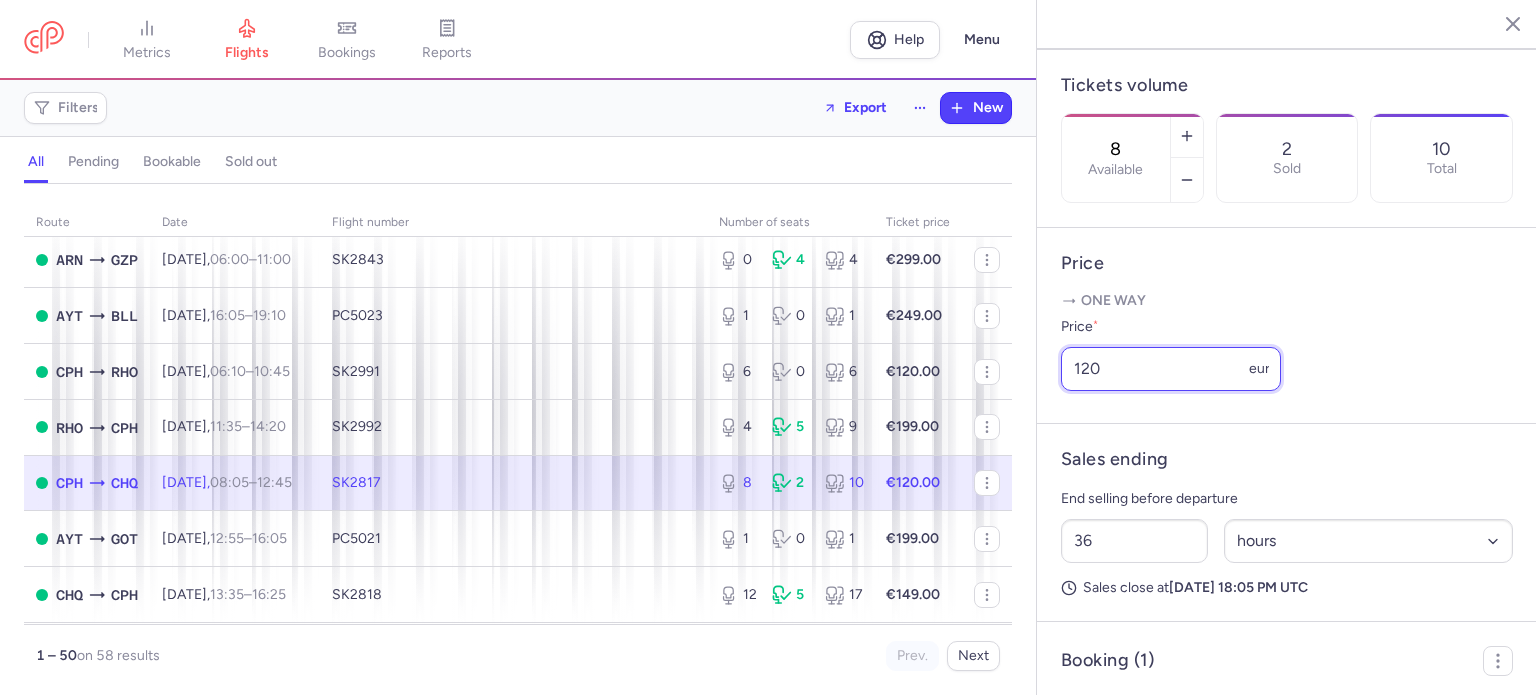 click on "120" at bounding box center [1171, 369] 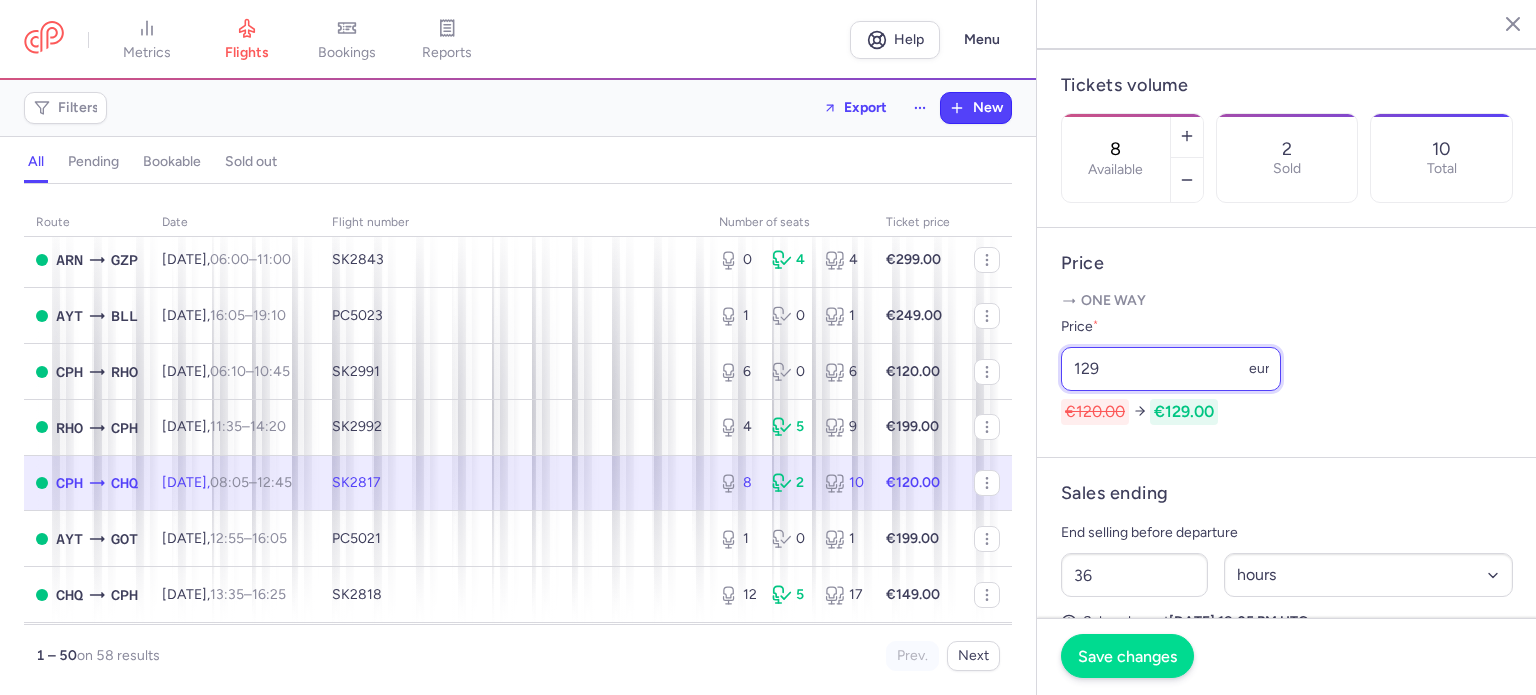 type on "129" 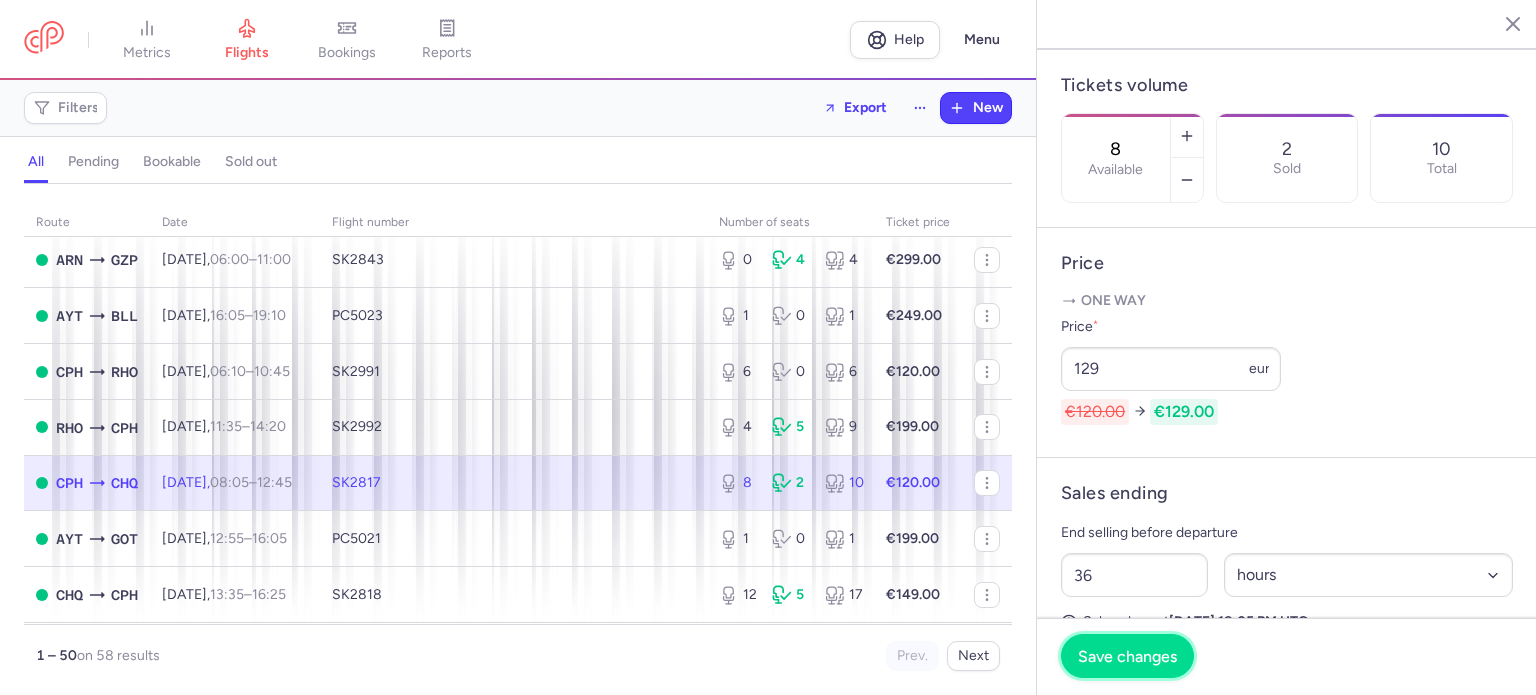 click on "Save changes" at bounding box center (1127, 656) 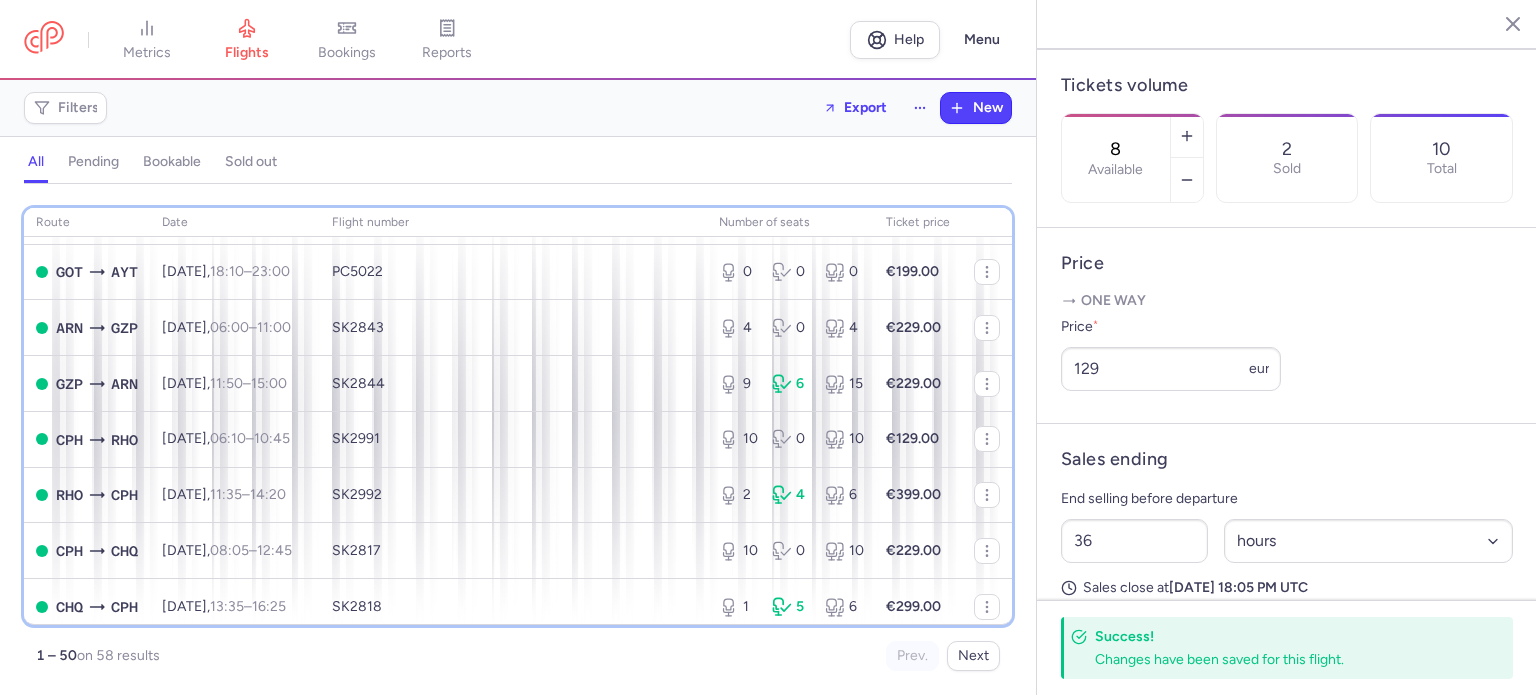 scroll, scrollTop: 1092, scrollLeft: 0, axis: vertical 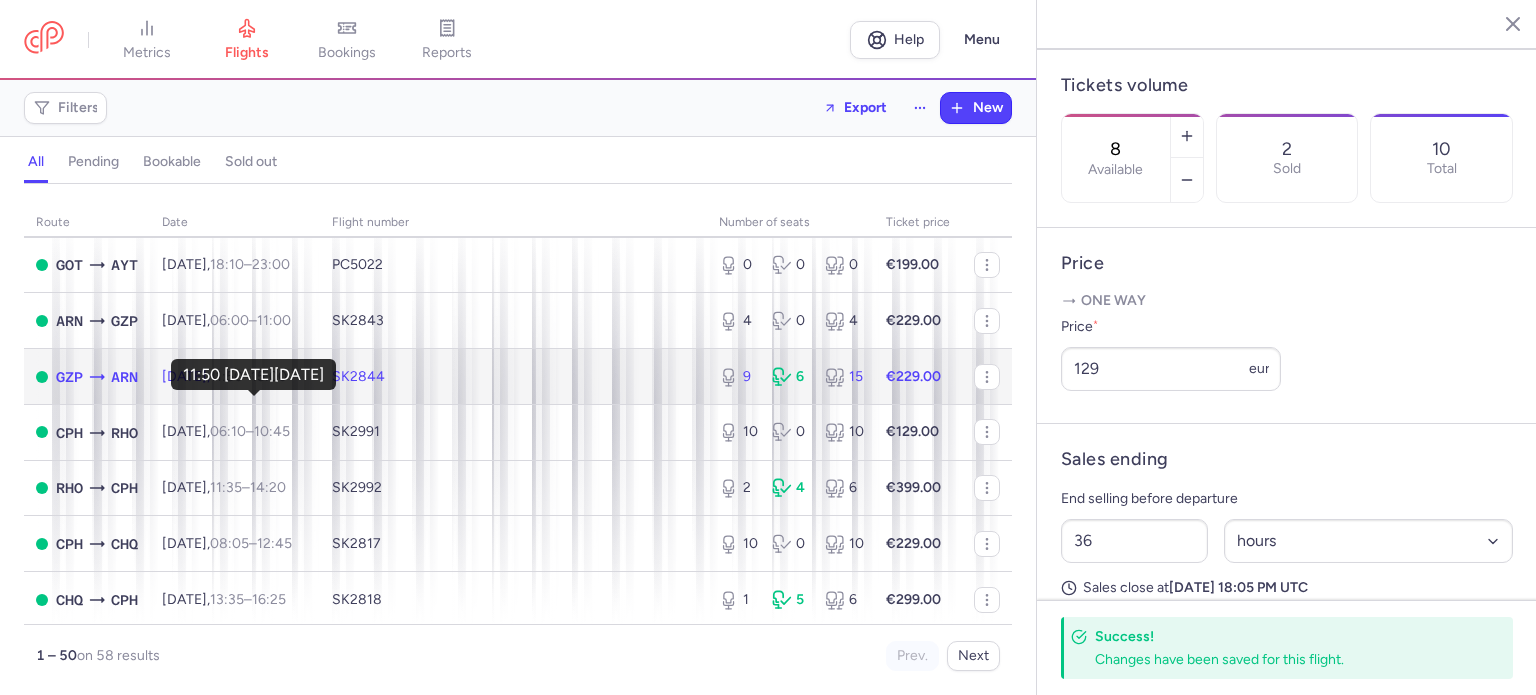 click on "11:50" at bounding box center (226, 376) 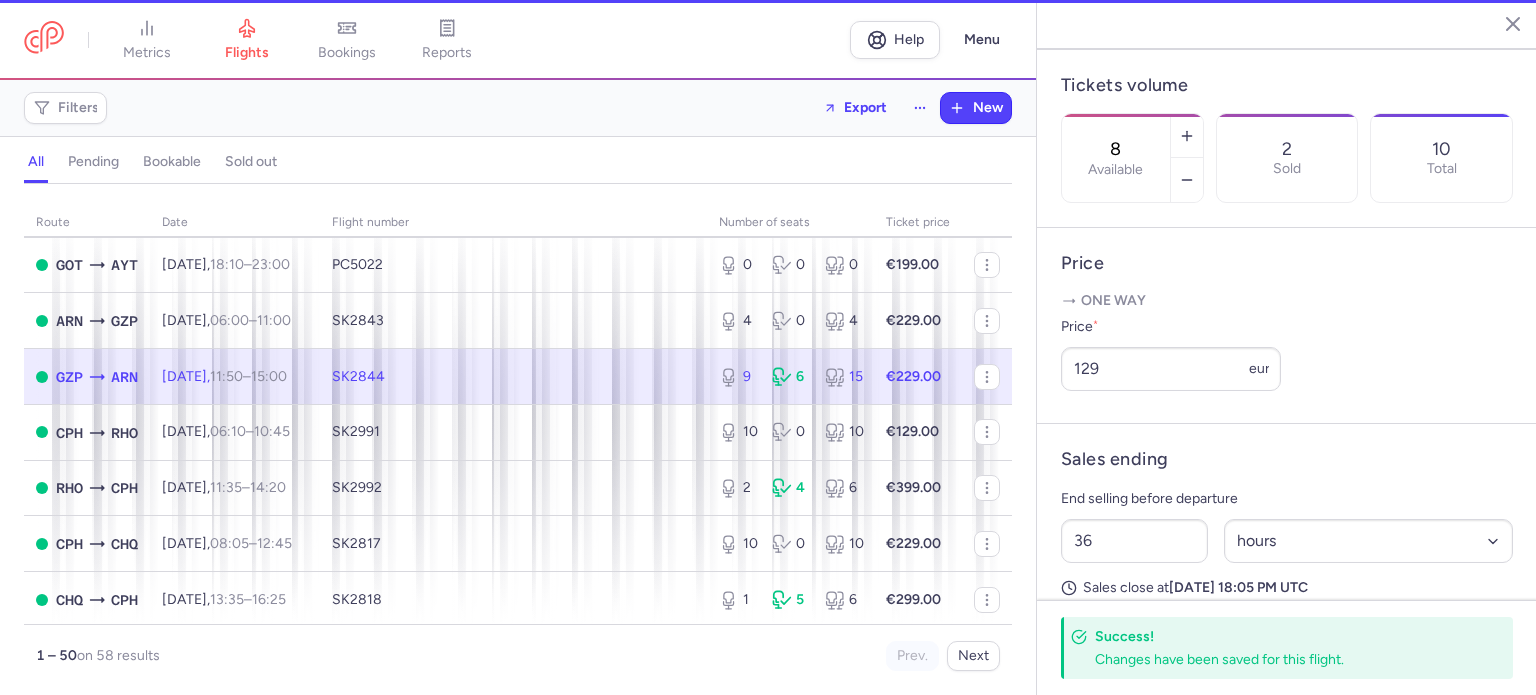 type on "9" 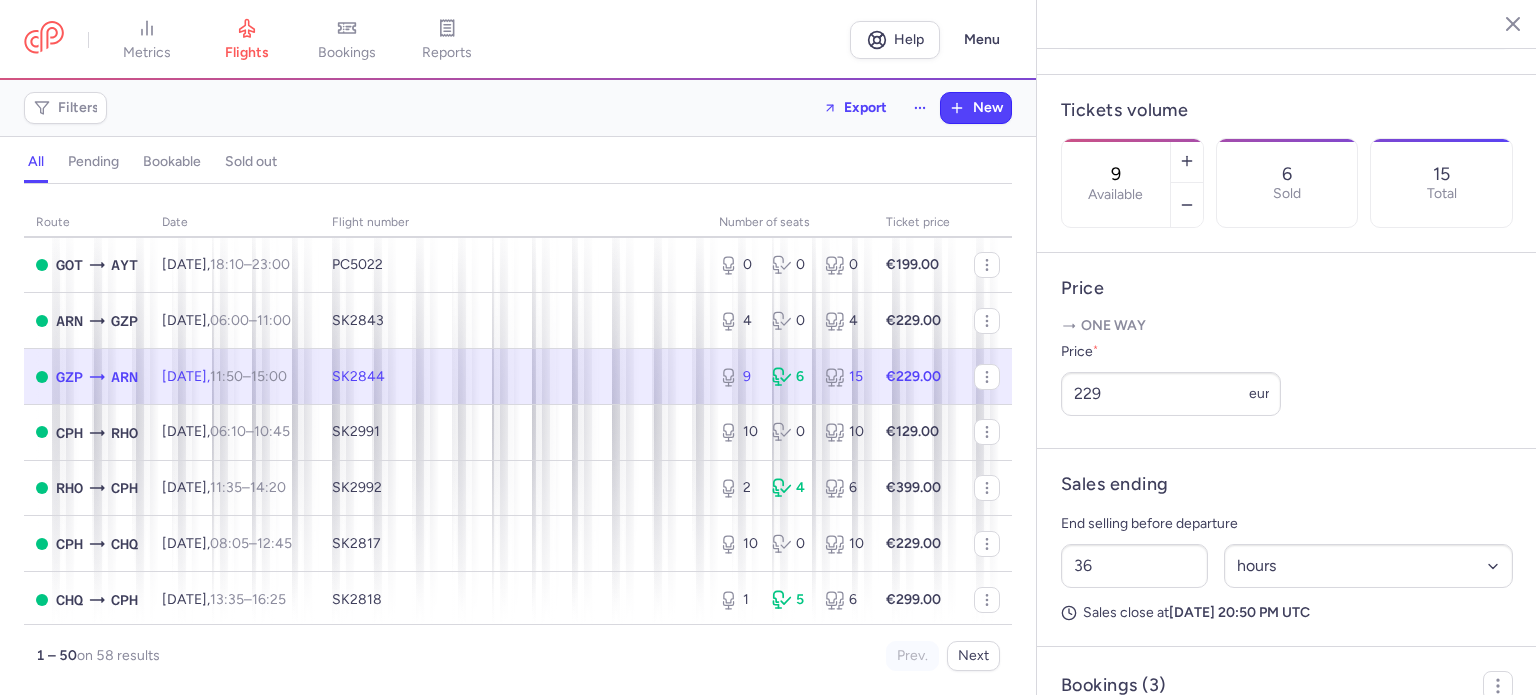 scroll, scrollTop: 891, scrollLeft: 0, axis: vertical 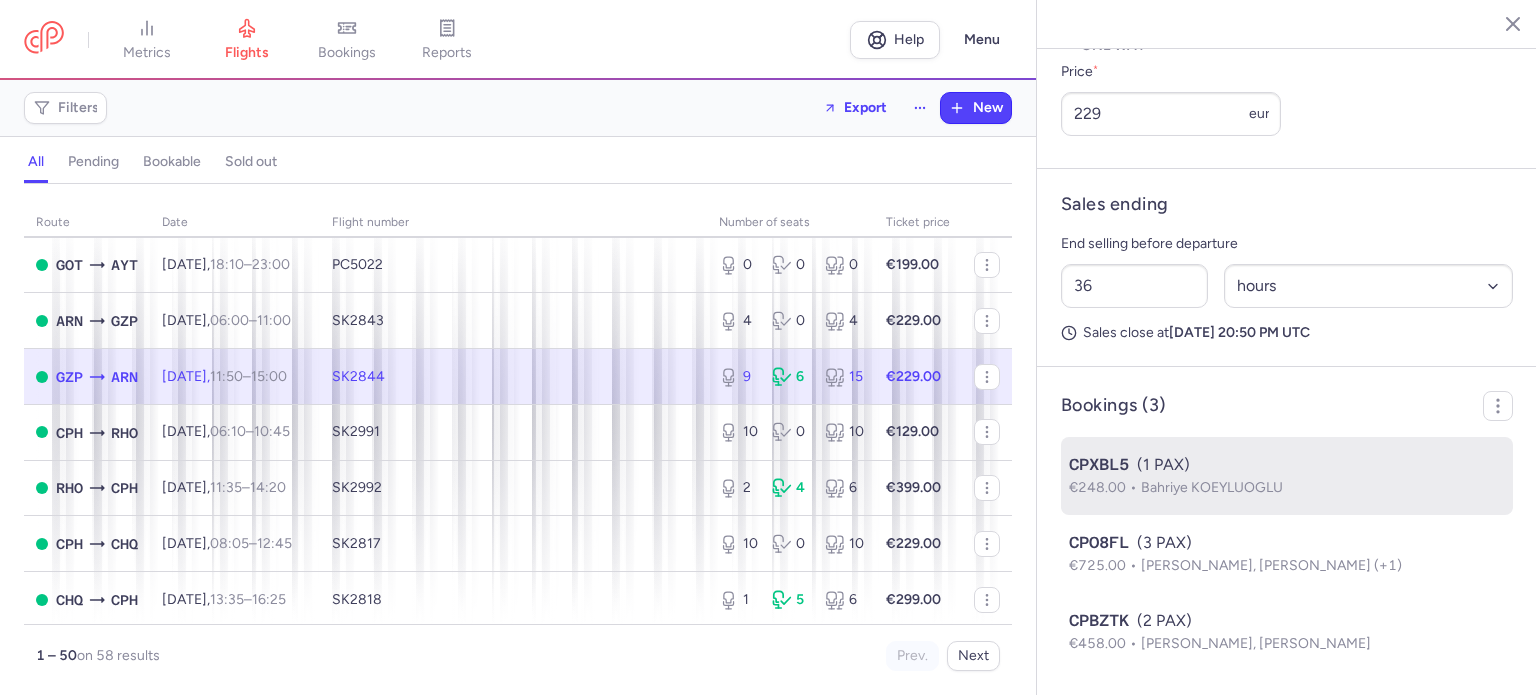 click on "CPXBL5" at bounding box center [1099, 465] 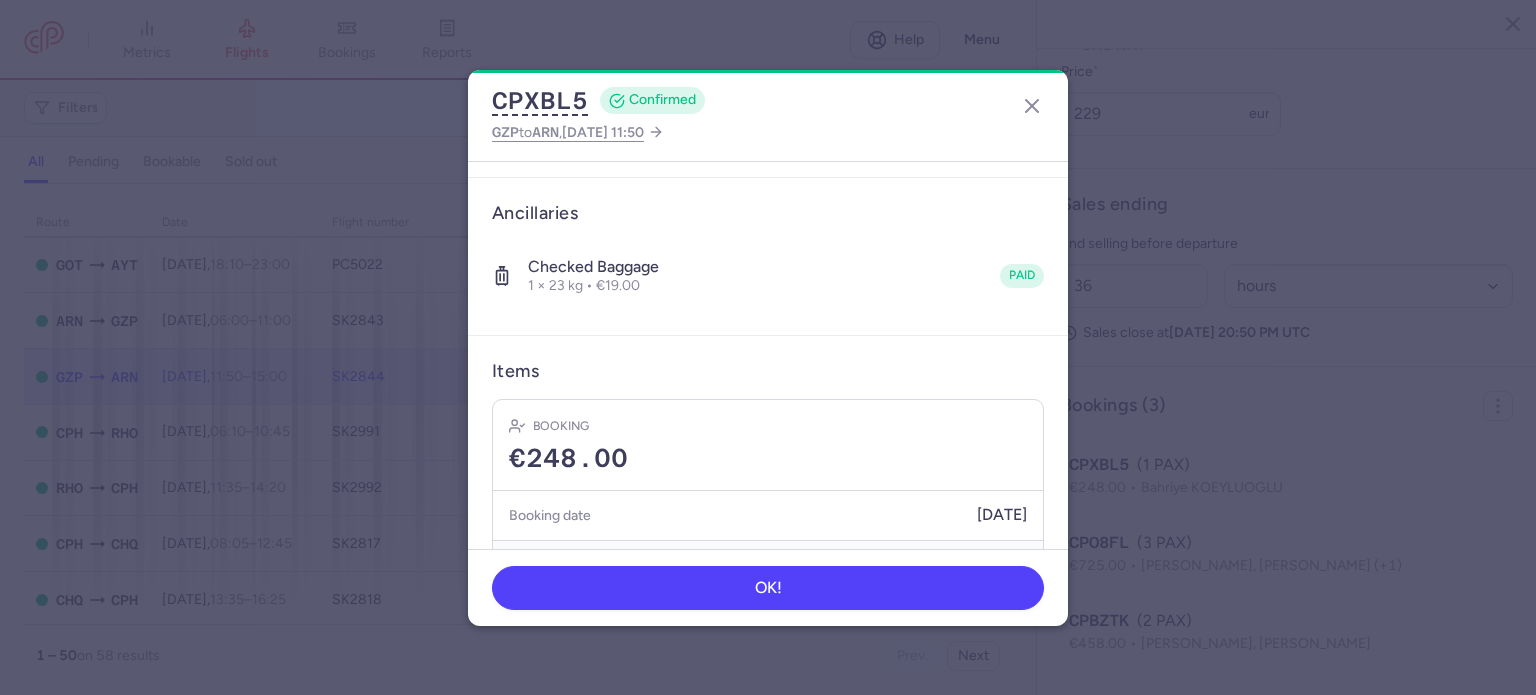 scroll, scrollTop: 352, scrollLeft: 0, axis: vertical 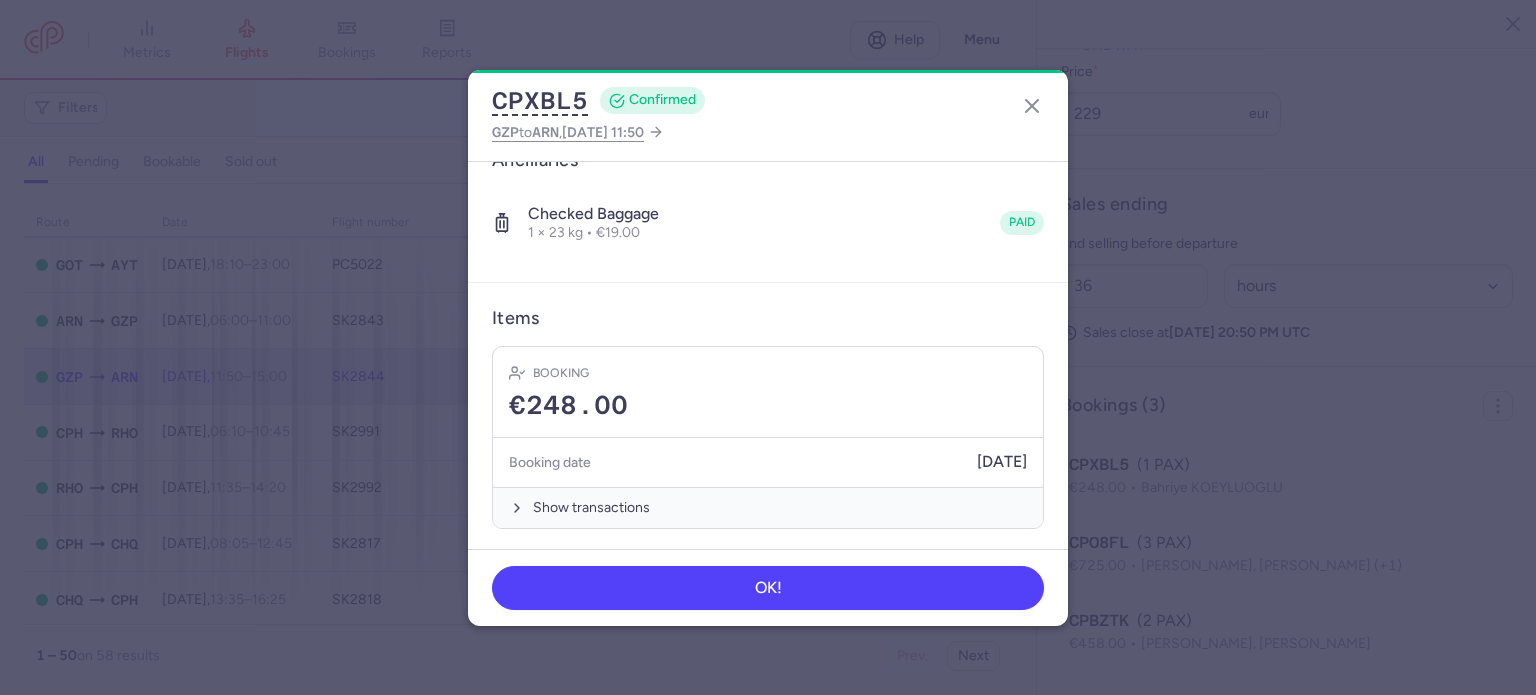 click on "CPXBL5  CONFIRMED GZP  to  ARN ,  [DATE] 11:50 General information CP reference CPXBL5 Reservation  Check reservation  Passengers bahriye KOEYLUOGLU  [DEMOGRAPHIC_DATA] • Born [DEMOGRAPHIC_DATA] Ancillaries Checked baggage 1 × 23 kg • €19.00 paid Items Booking €248.00 Booking date  [DATE]  Show transactions OK!" at bounding box center (768, 348) 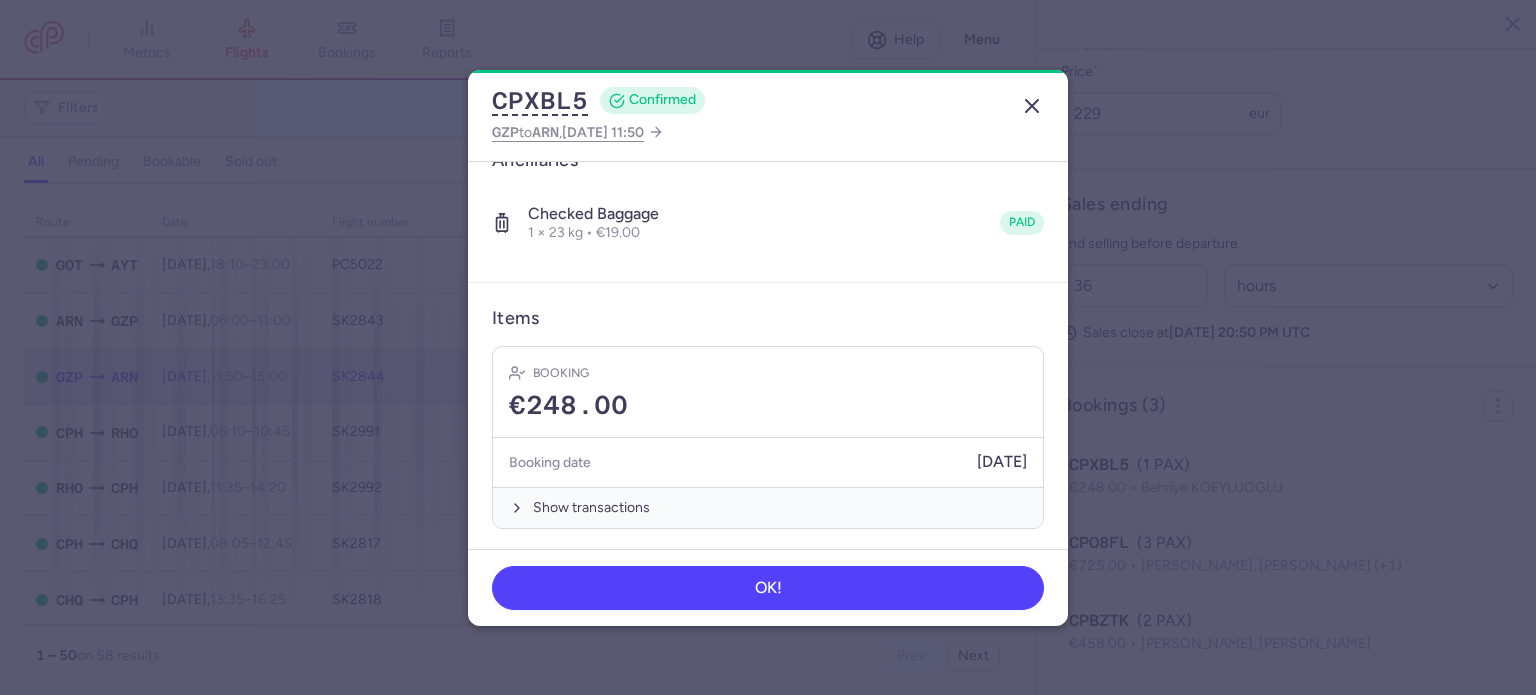 click 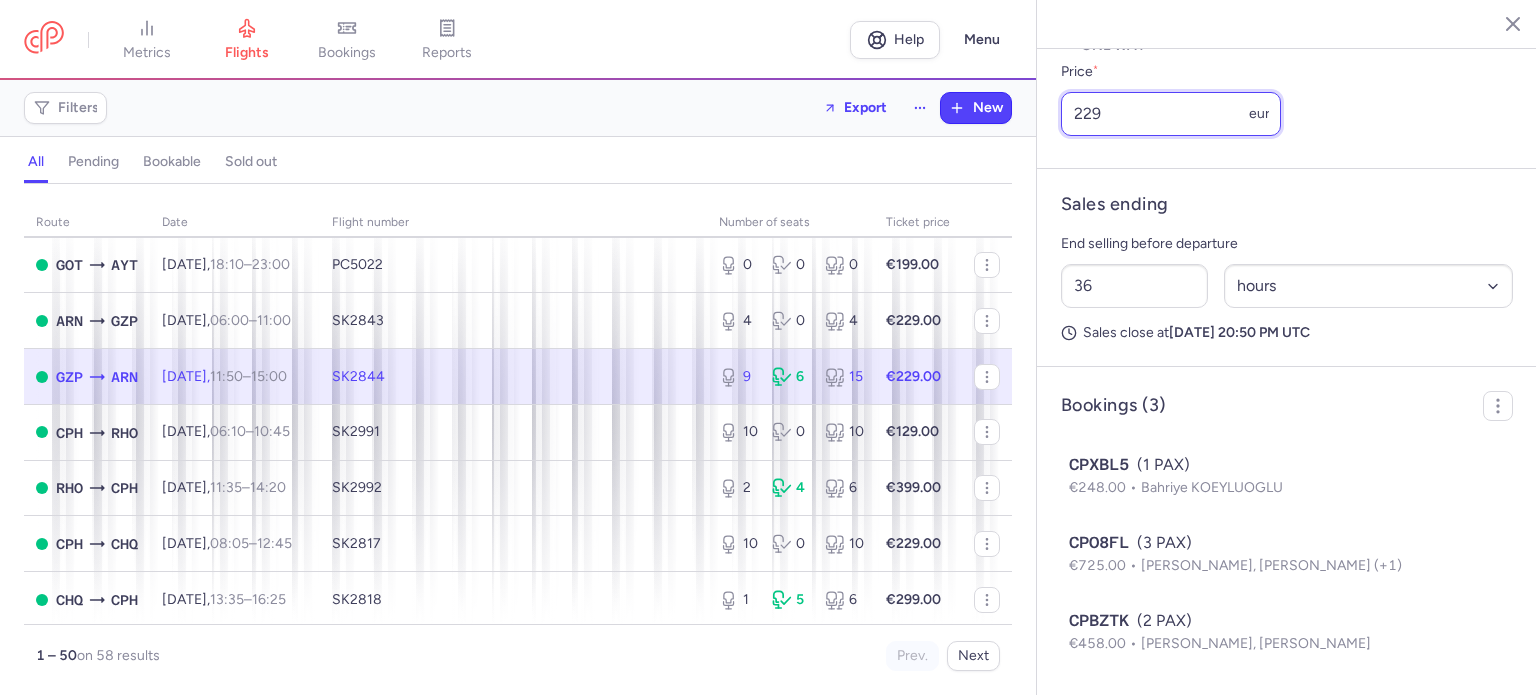 click on "229" at bounding box center (1171, 114) 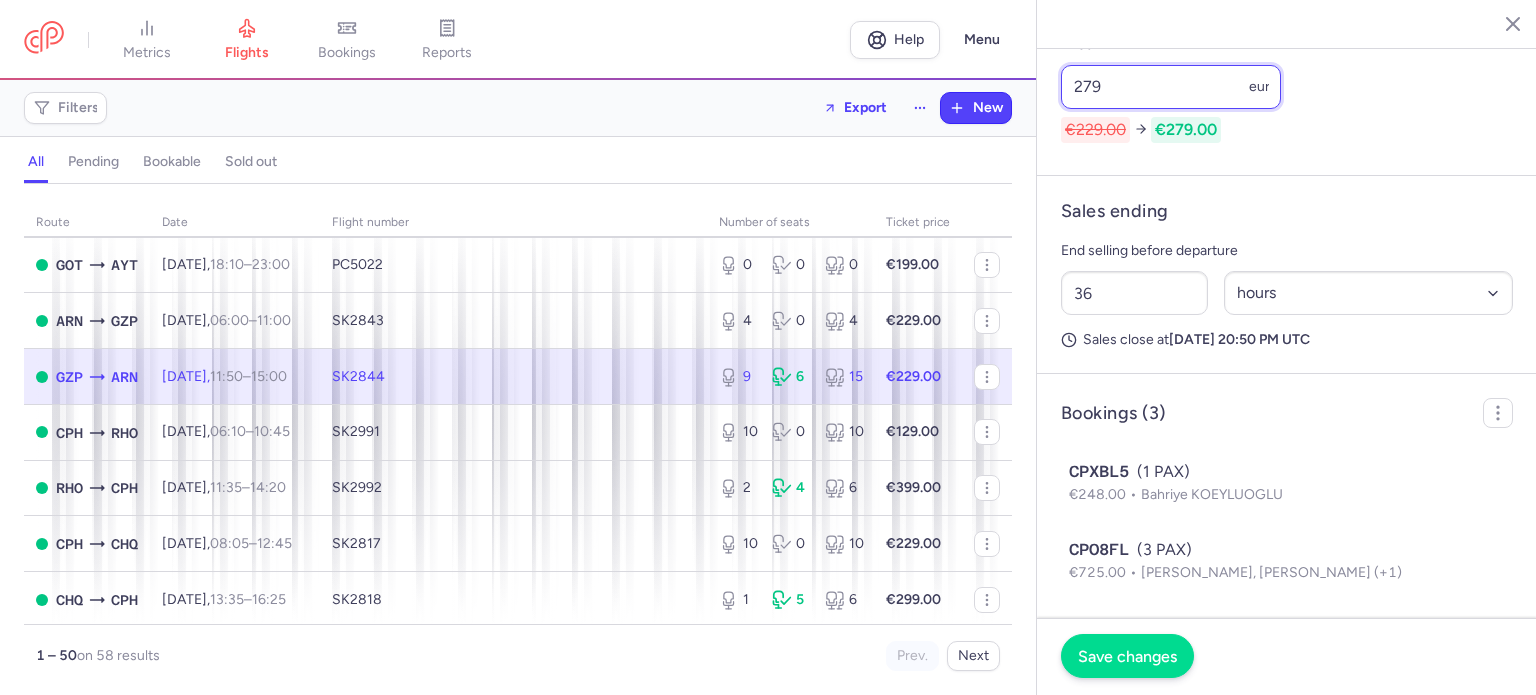 type on "279" 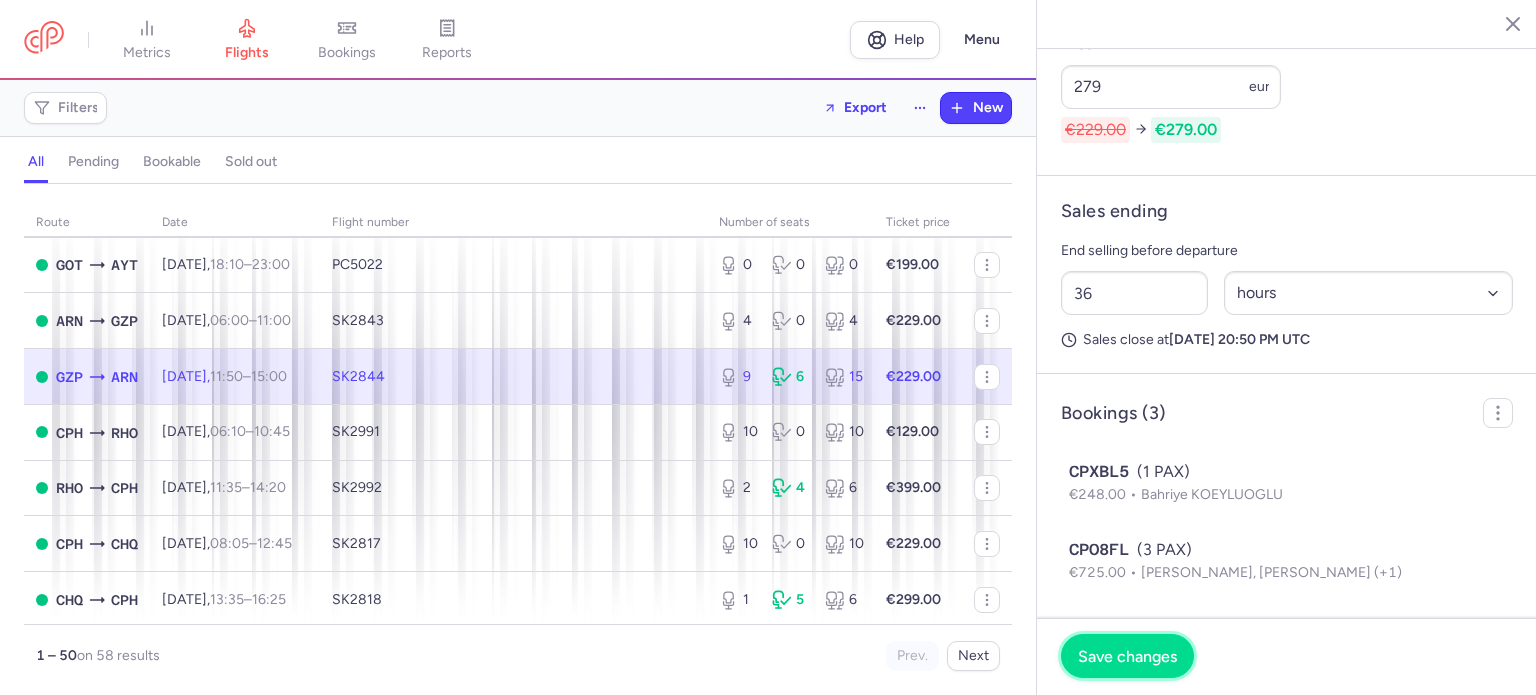 click on "Save changes" at bounding box center [1127, 656] 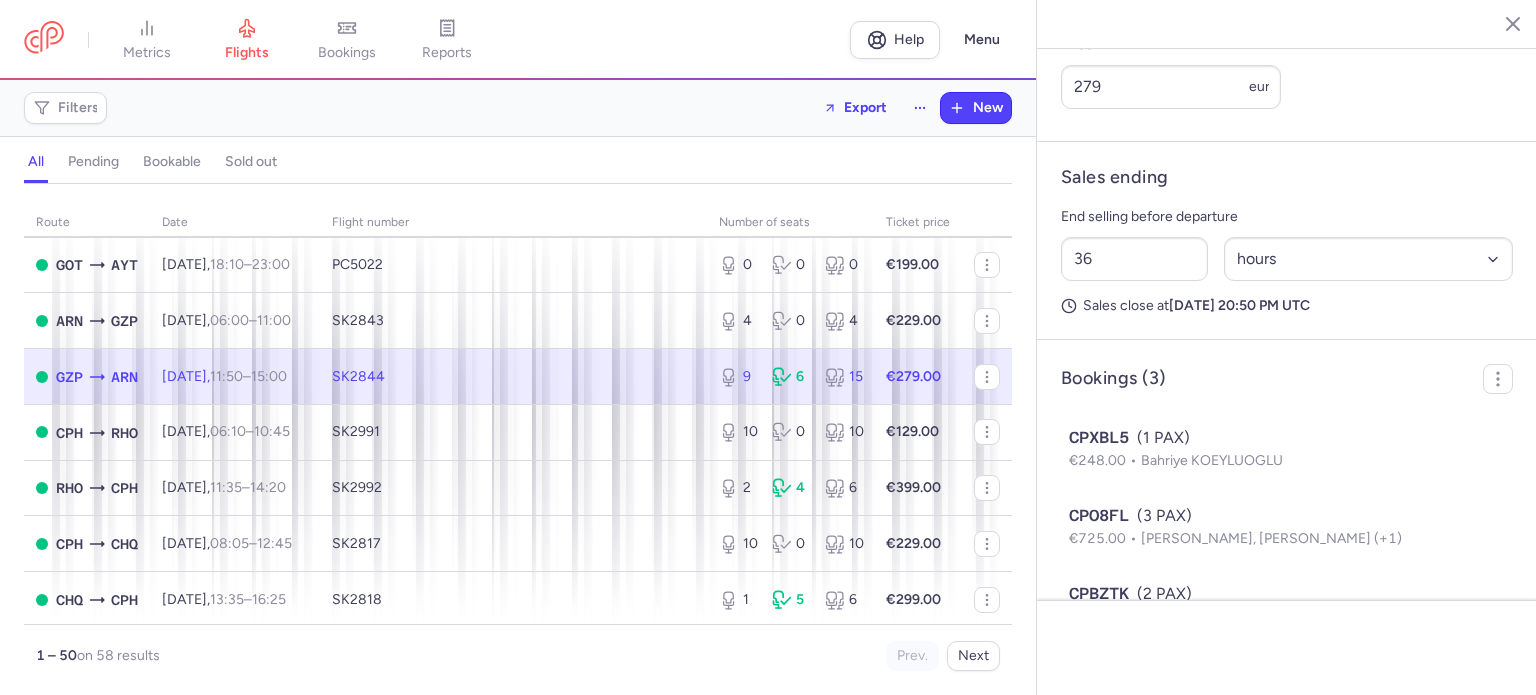 scroll, scrollTop: 856, scrollLeft: 0, axis: vertical 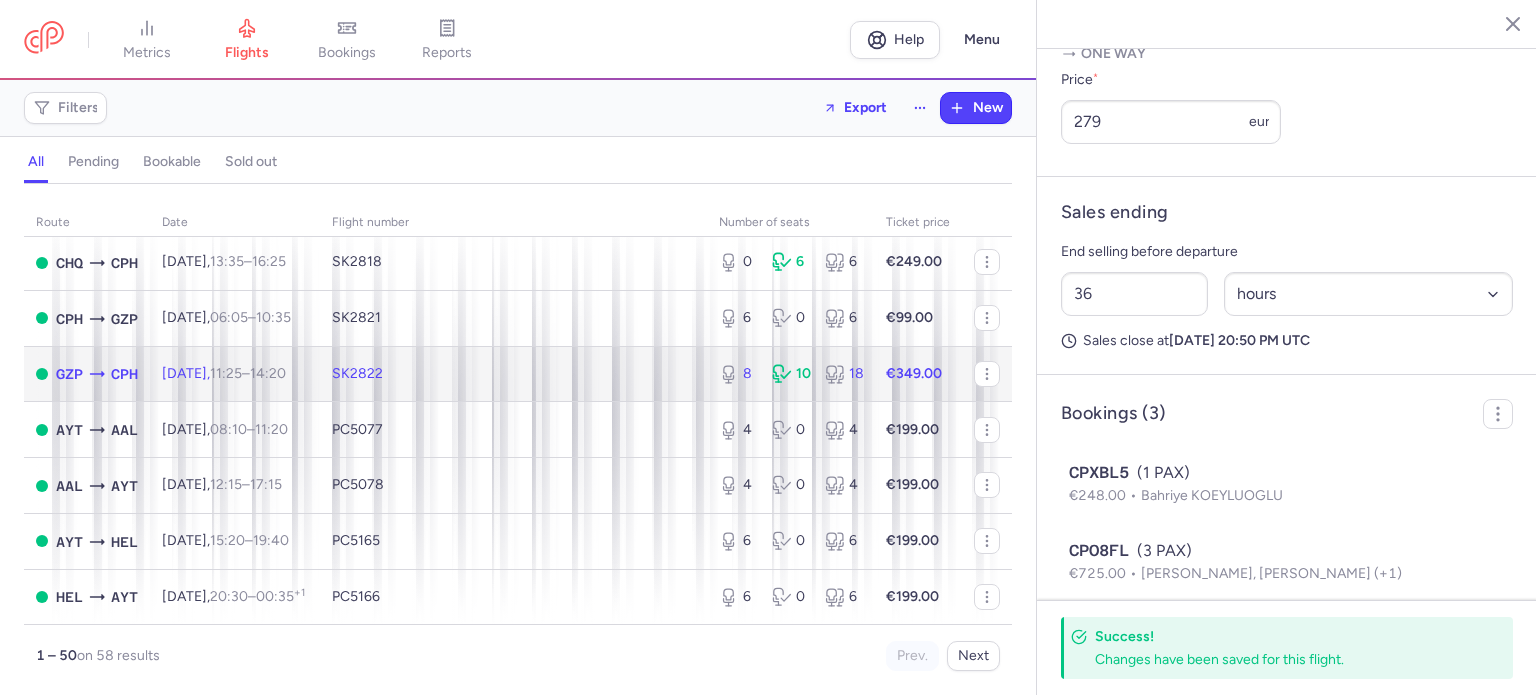 click on "€349.00" at bounding box center [914, 373] 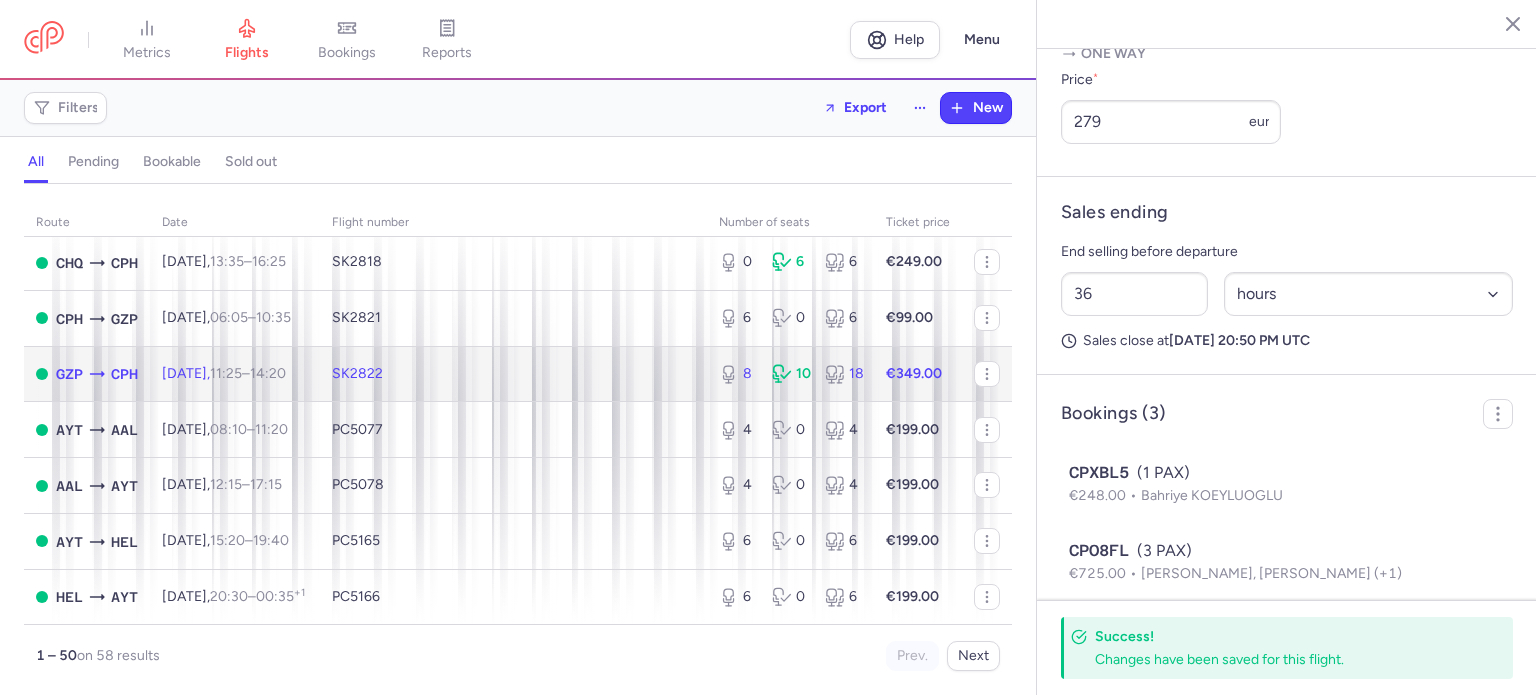 click on "€349.00" at bounding box center [914, 373] 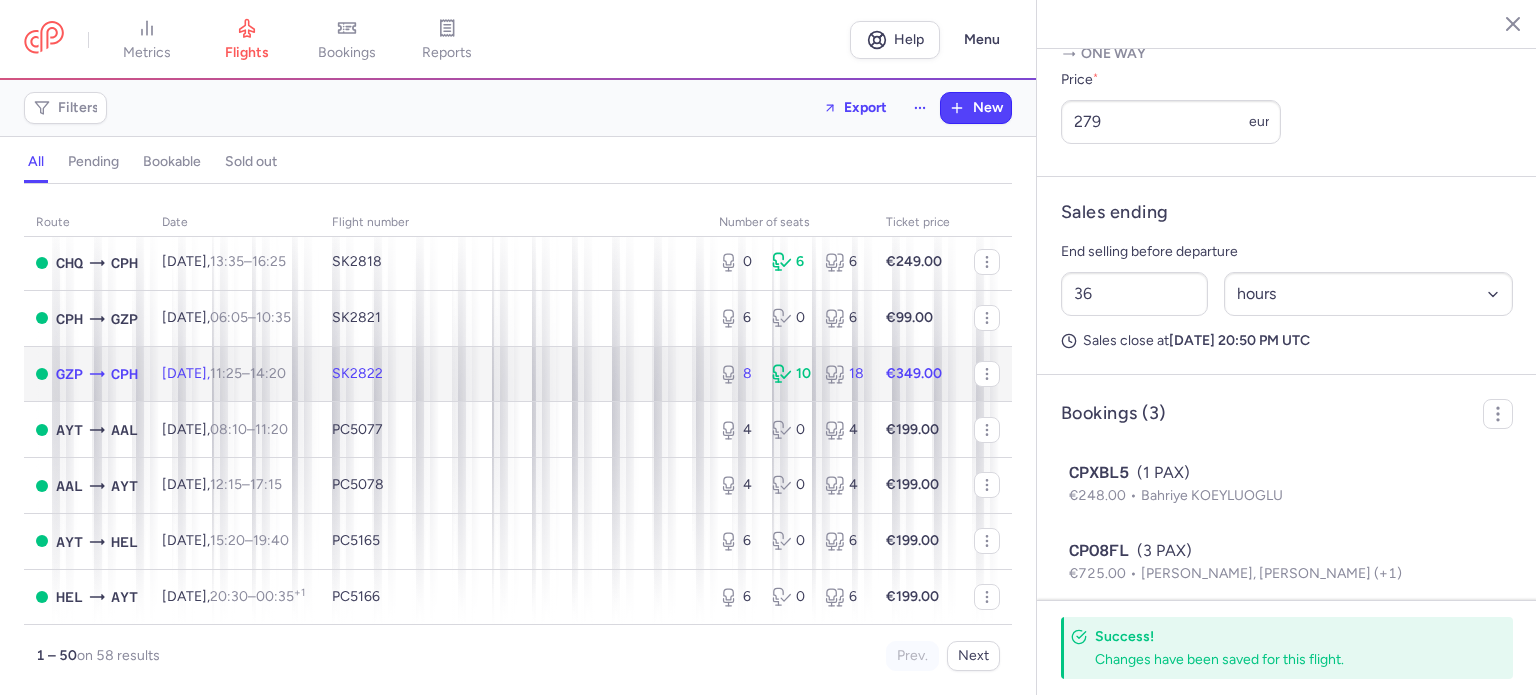 click on "SK2822" at bounding box center (513, 374) 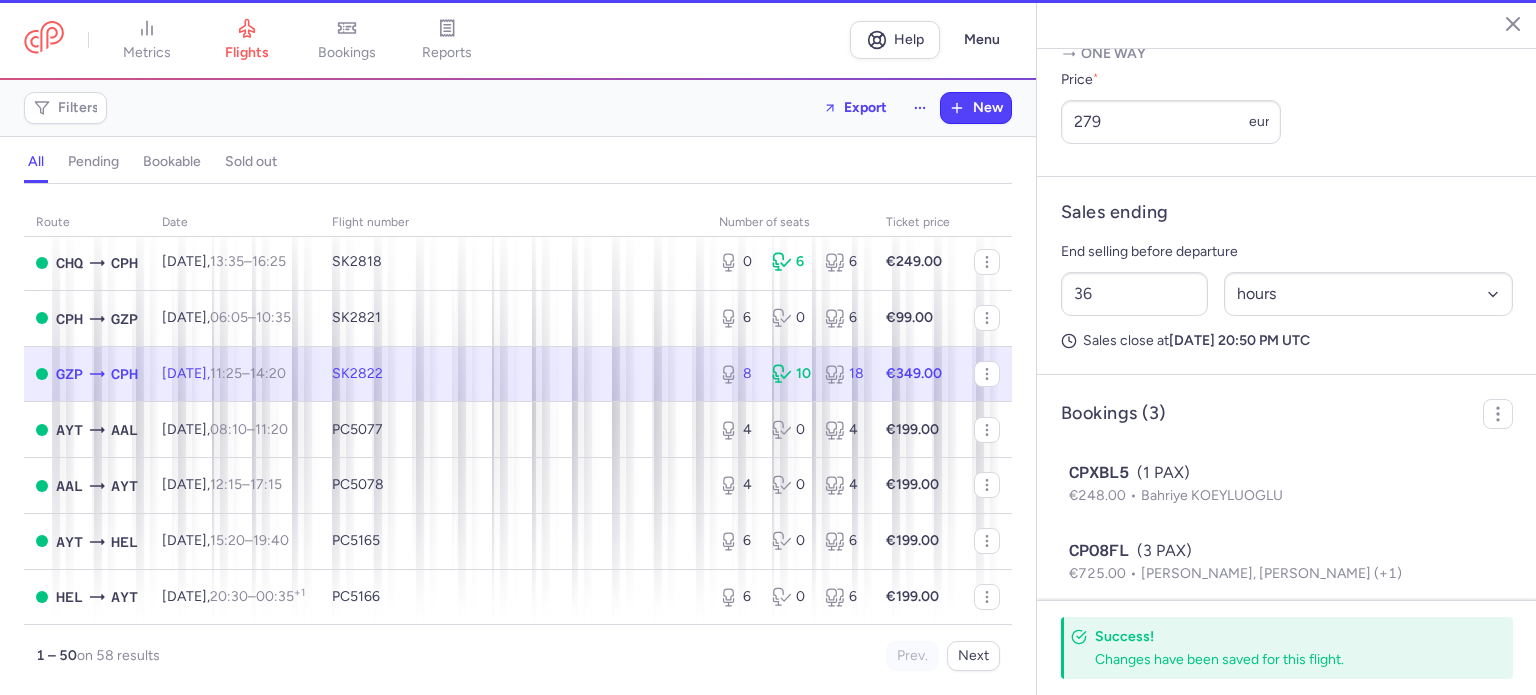 type on "8" 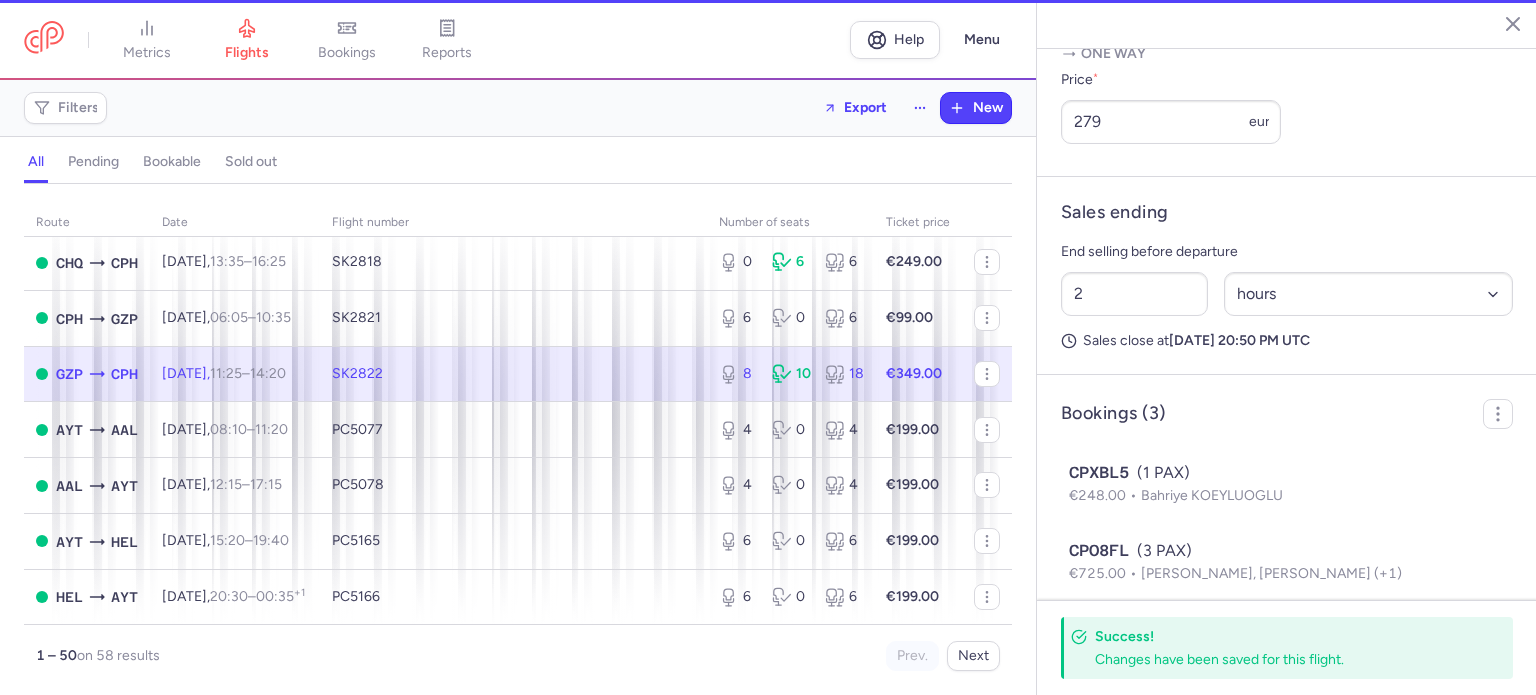 select on "days" 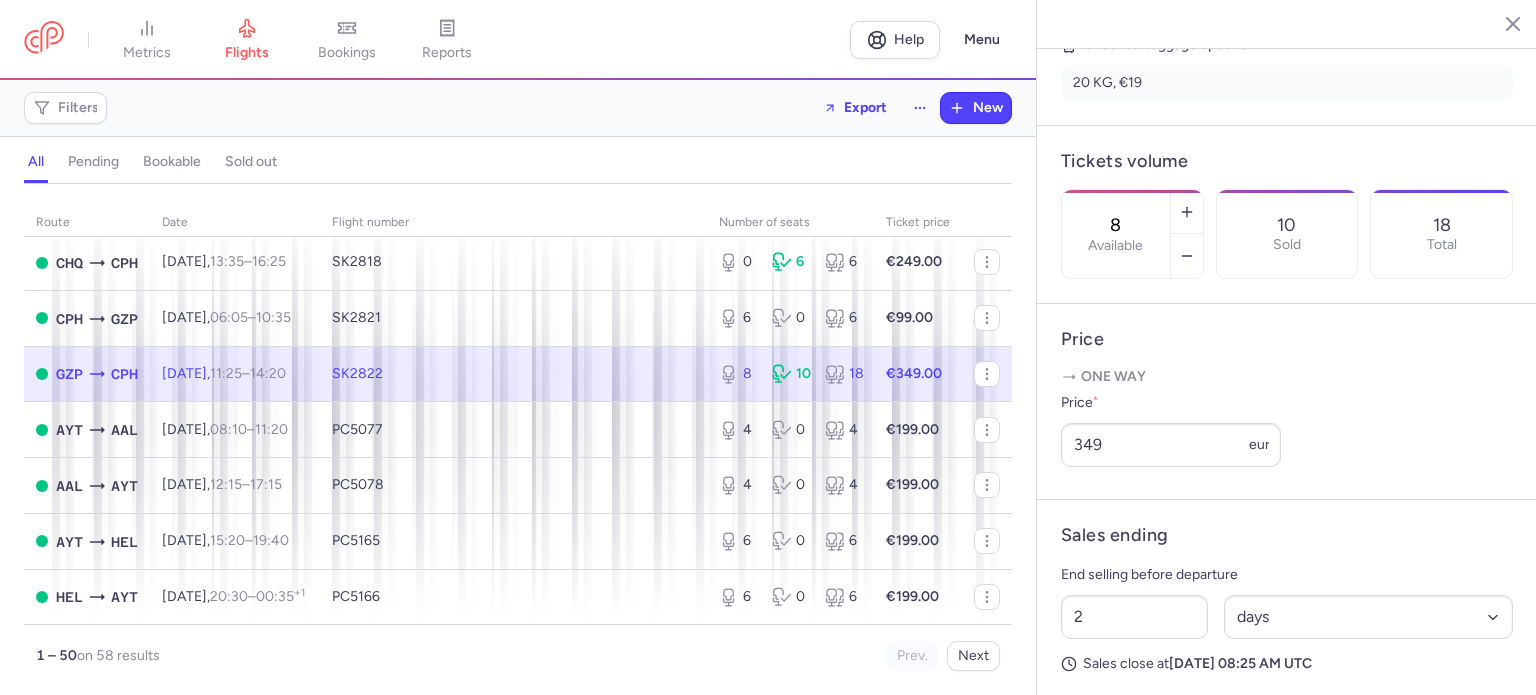 scroll, scrollTop: 496, scrollLeft: 0, axis: vertical 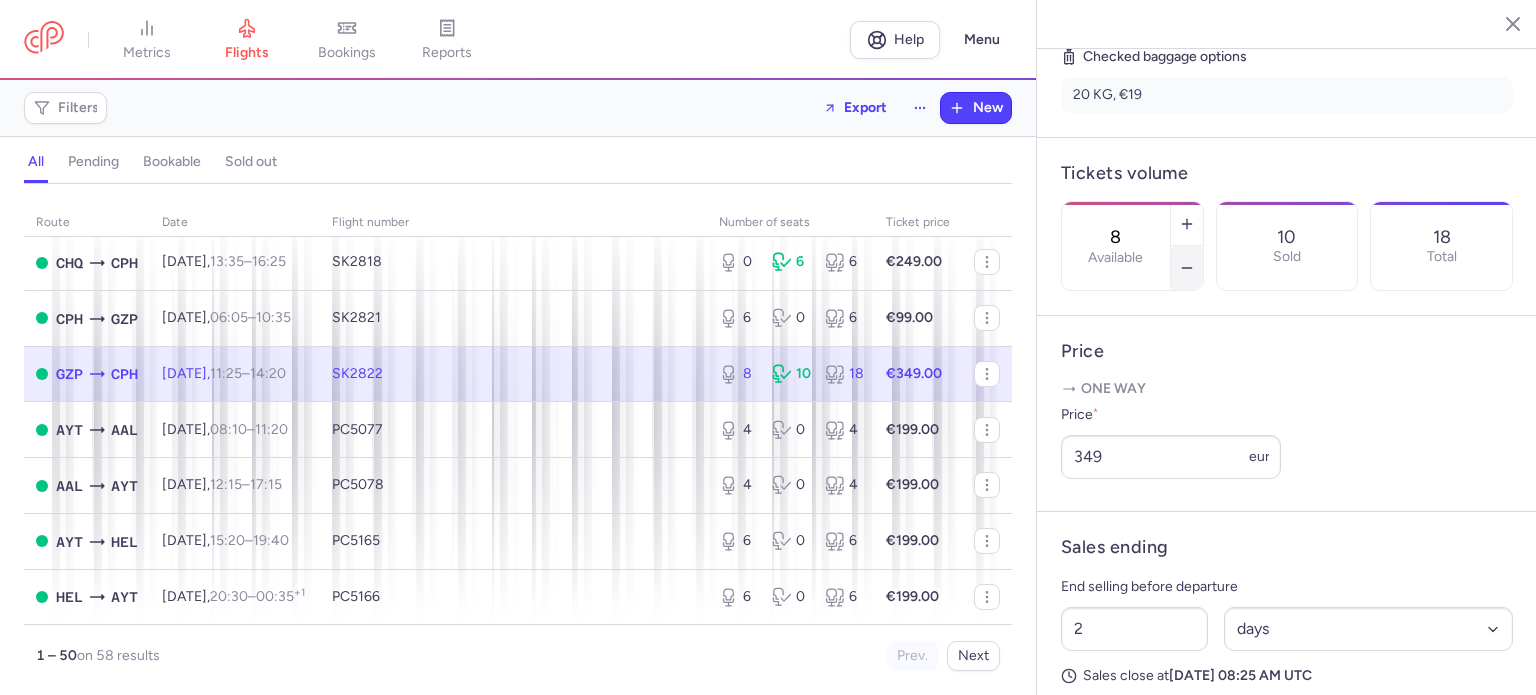 click at bounding box center (1187, 268) 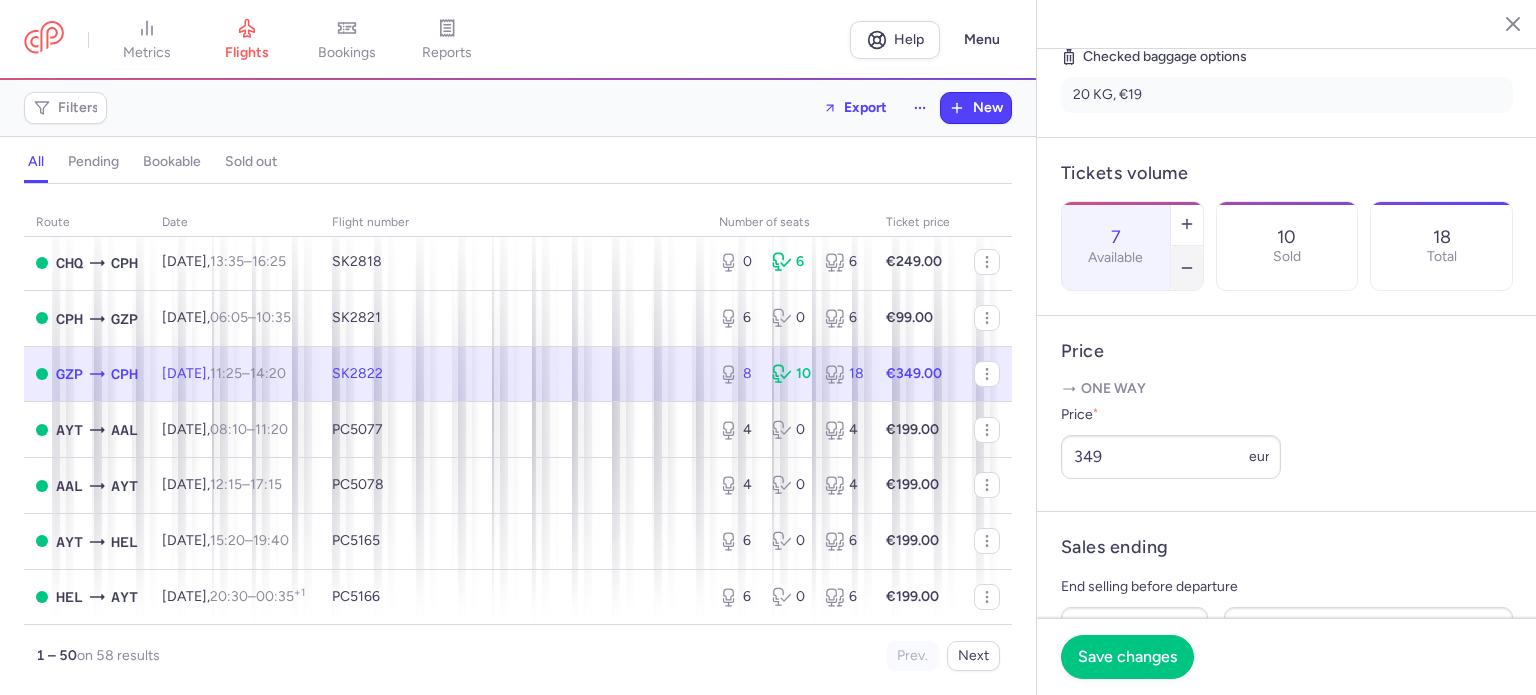 click at bounding box center [1187, 268] 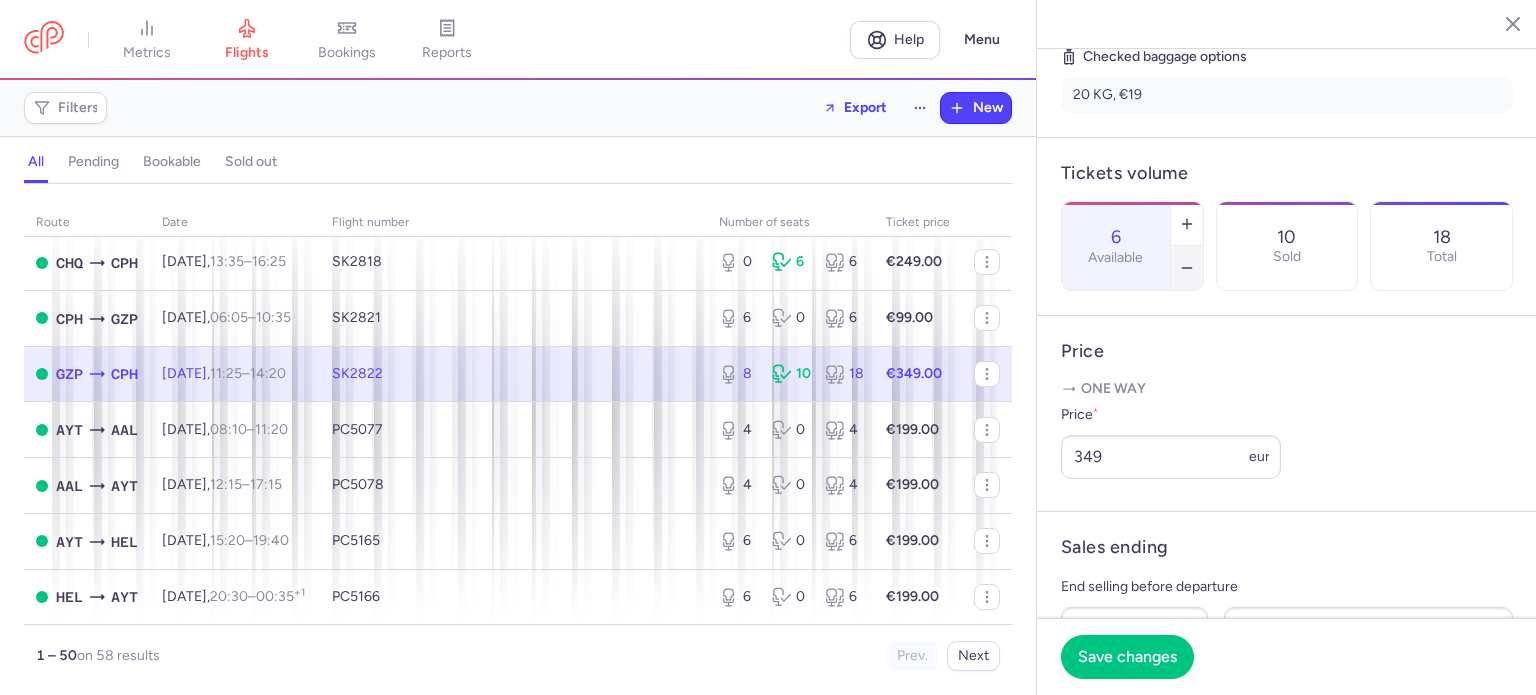 click at bounding box center [1187, 268] 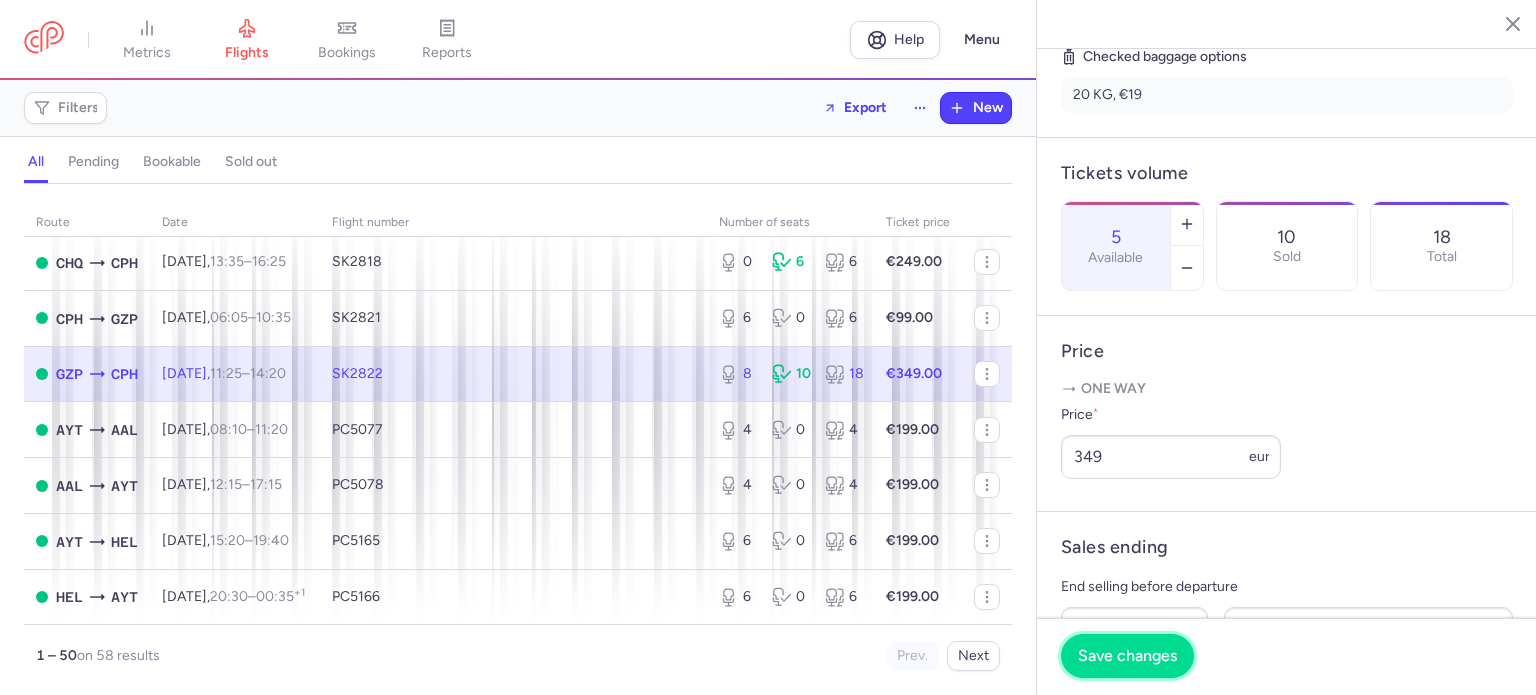 click on "Save changes" at bounding box center [1127, 656] 